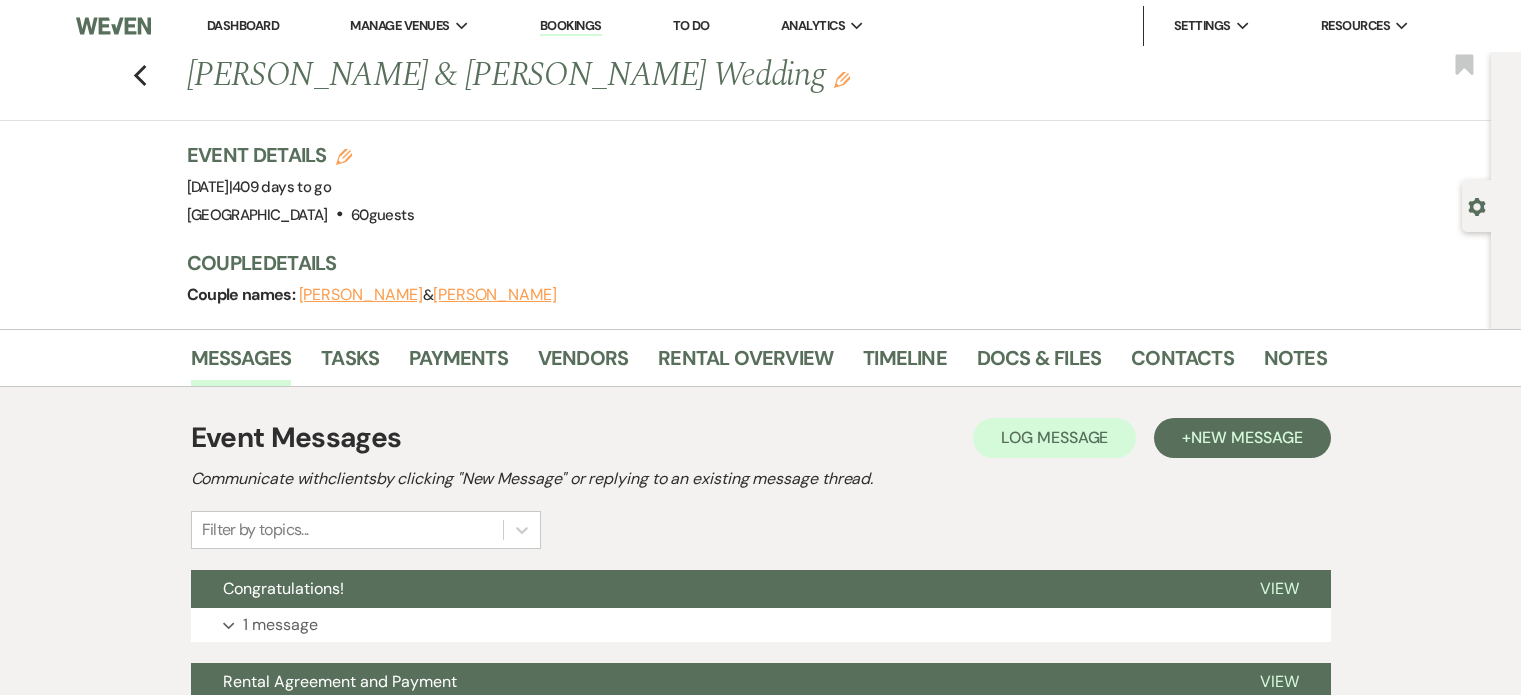 scroll, scrollTop: 0, scrollLeft: 0, axis: both 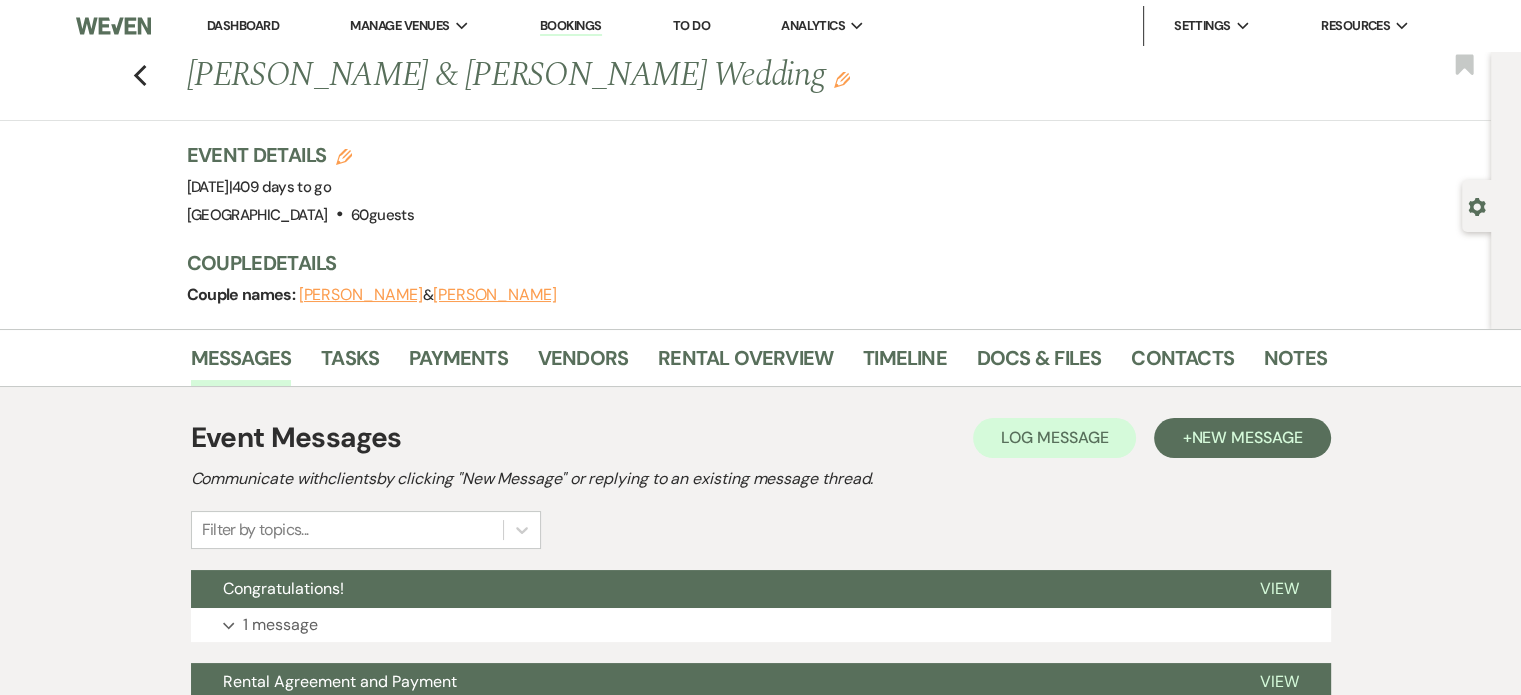click on "Bookings" at bounding box center [571, 26] 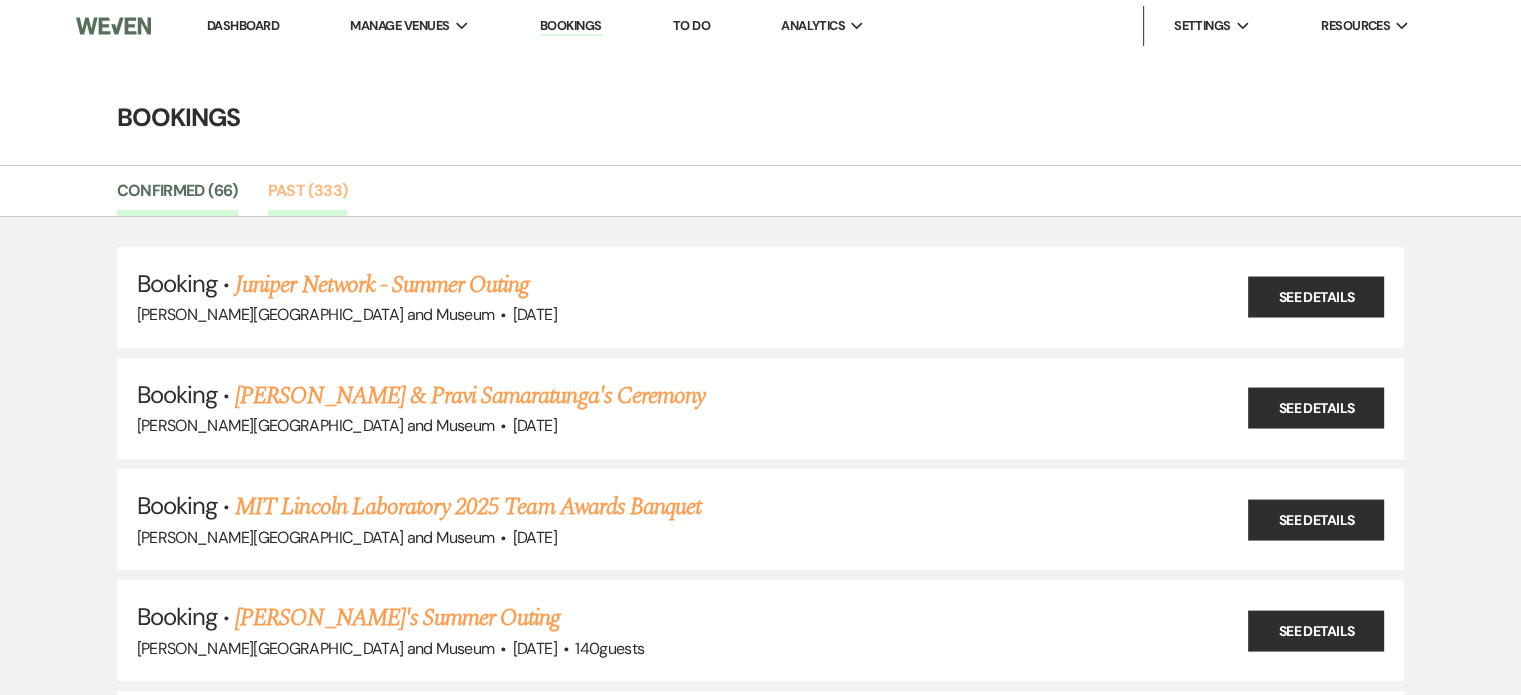 click on "Past (333)" at bounding box center (308, 197) 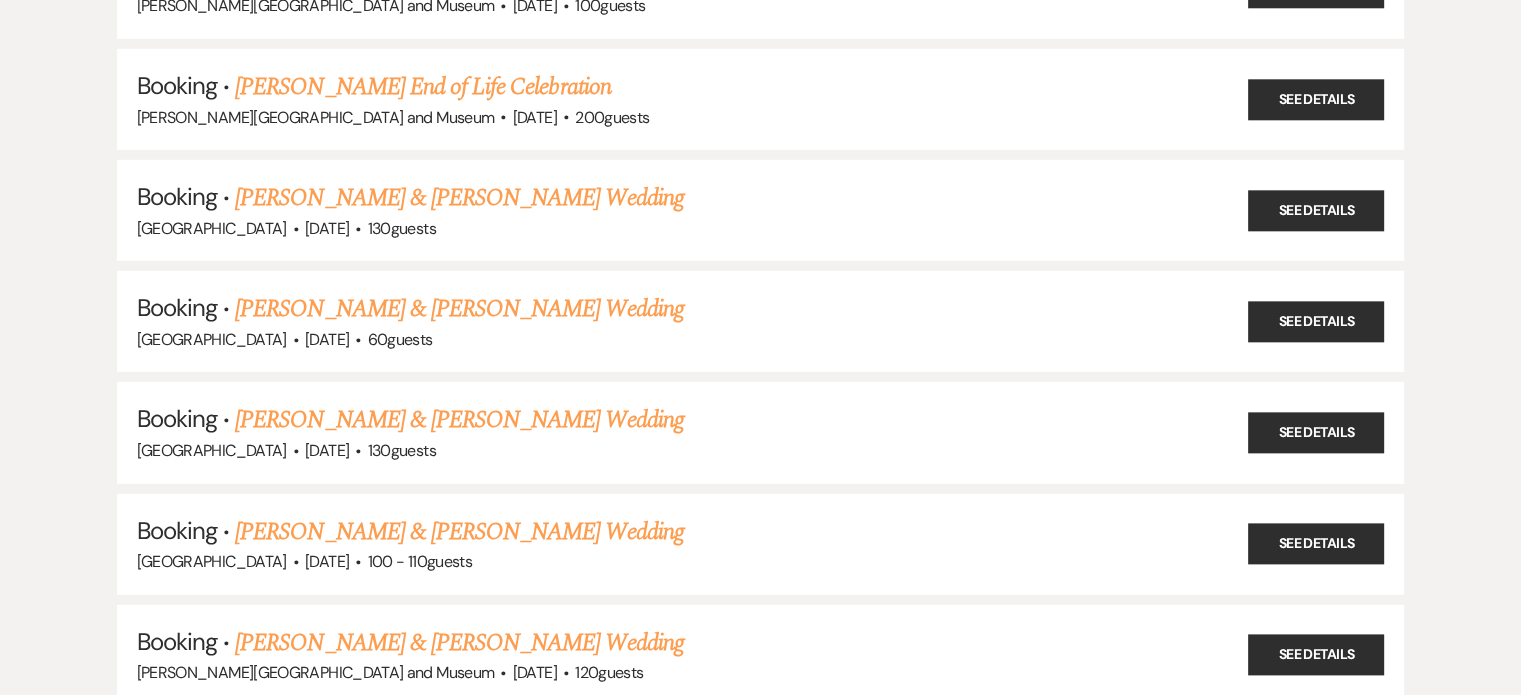scroll, scrollTop: 36462, scrollLeft: 0, axis: vertical 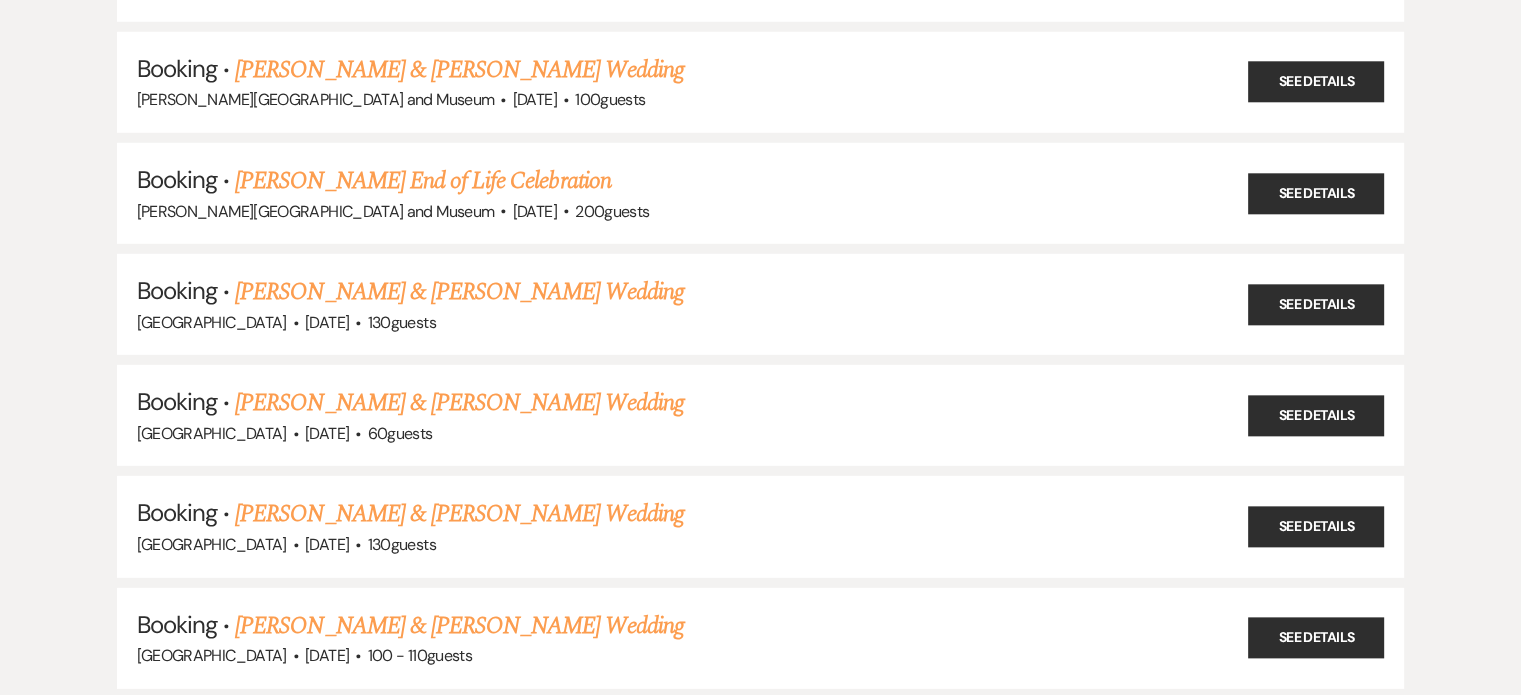click on "[PERSON_NAME] & [PERSON_NAME] Wedding" at bounding box center [459, 737] 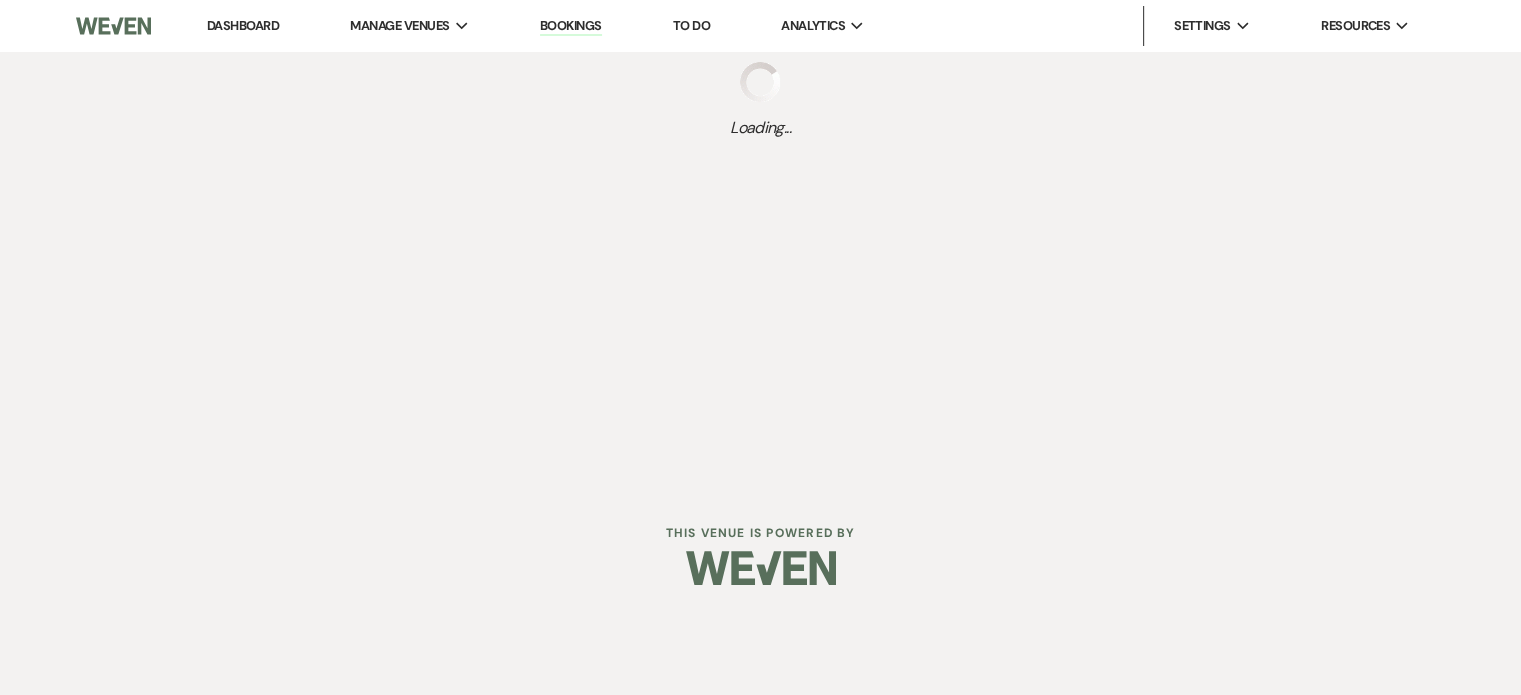 scroll, scrollTop: 0, scrollLeft: 0, axis: both 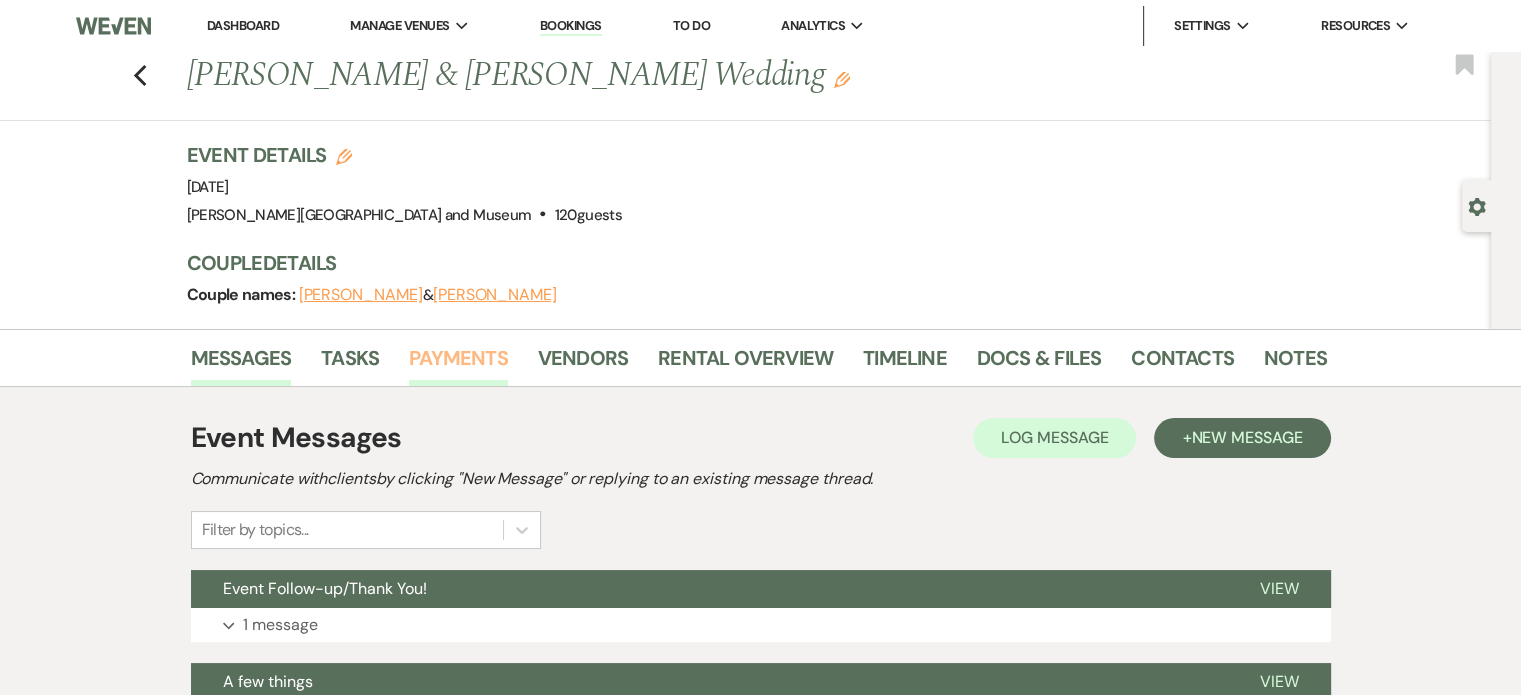 click on "Payments" at bounding box center [458, 364] 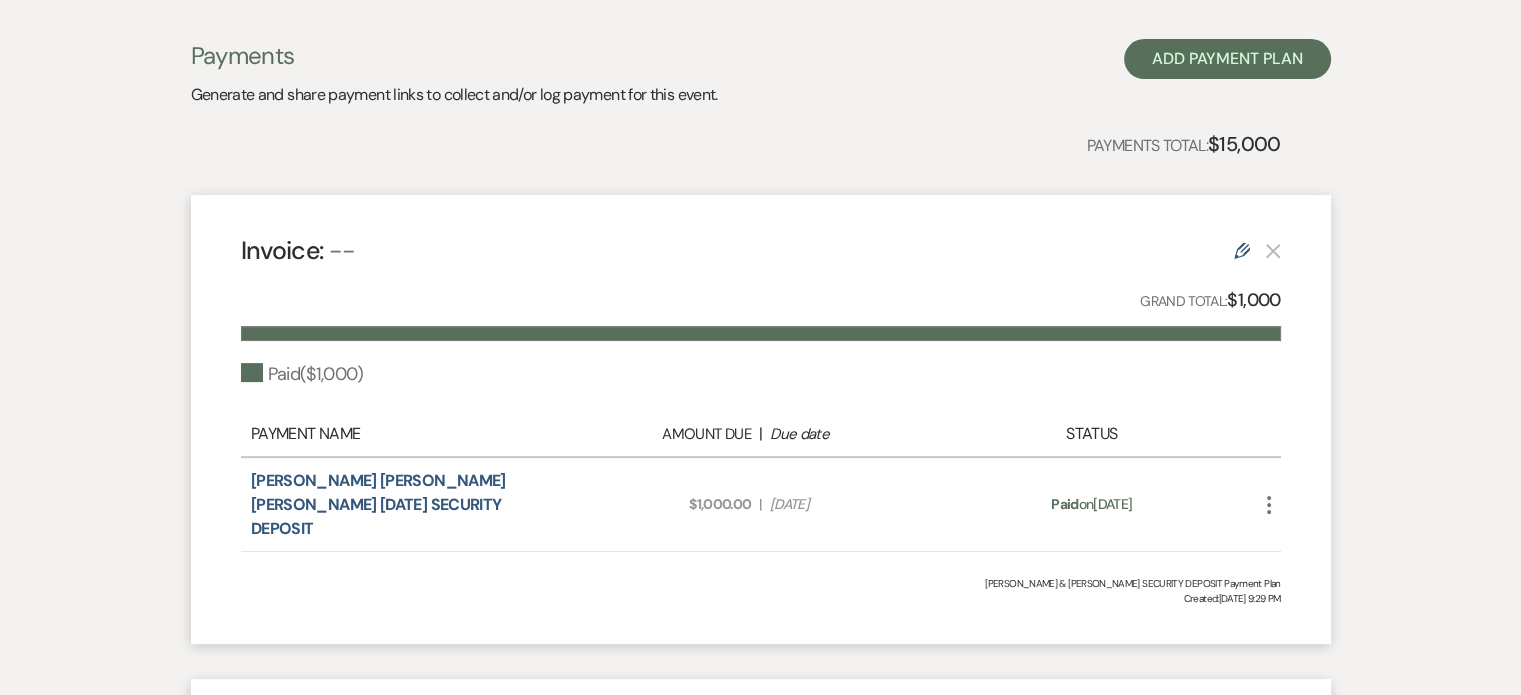 scroll, scrollTop: 466, scrollLeft: 0, axis: vertical 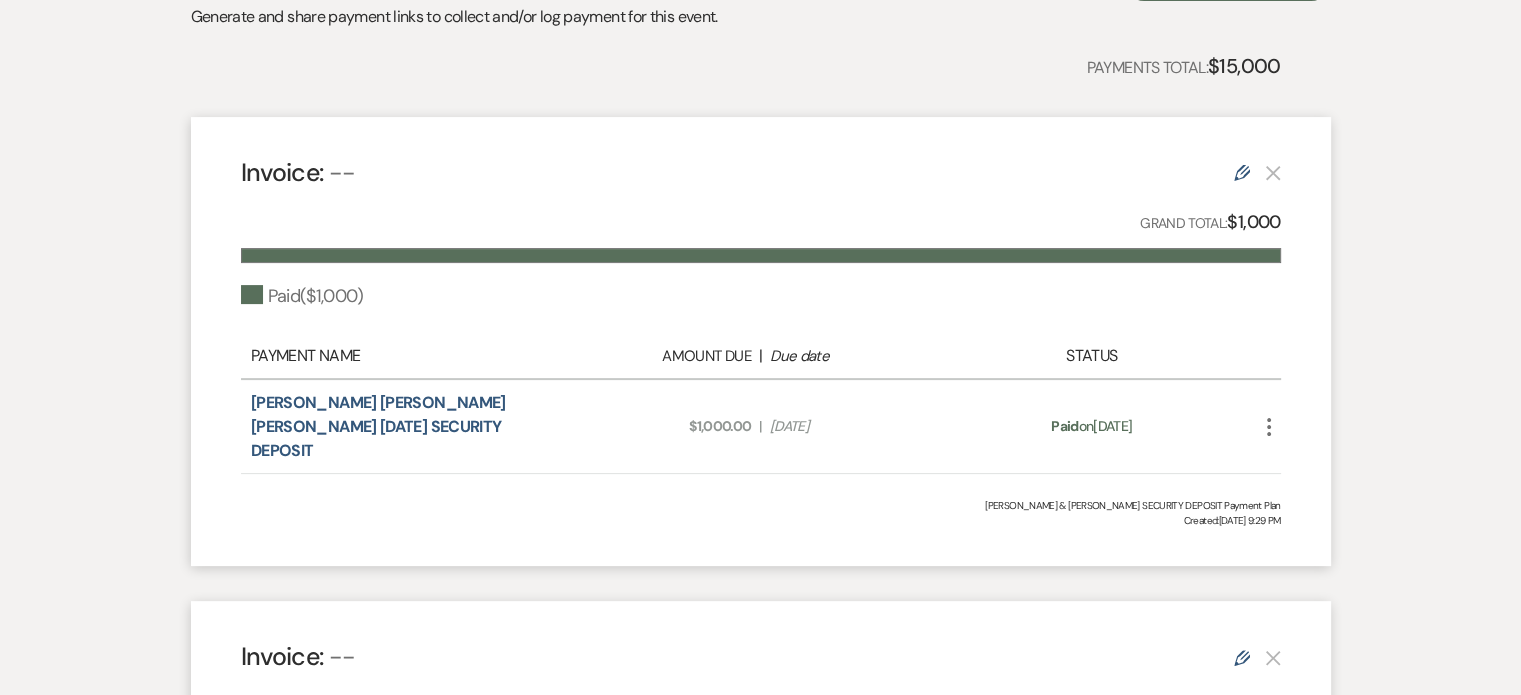 click 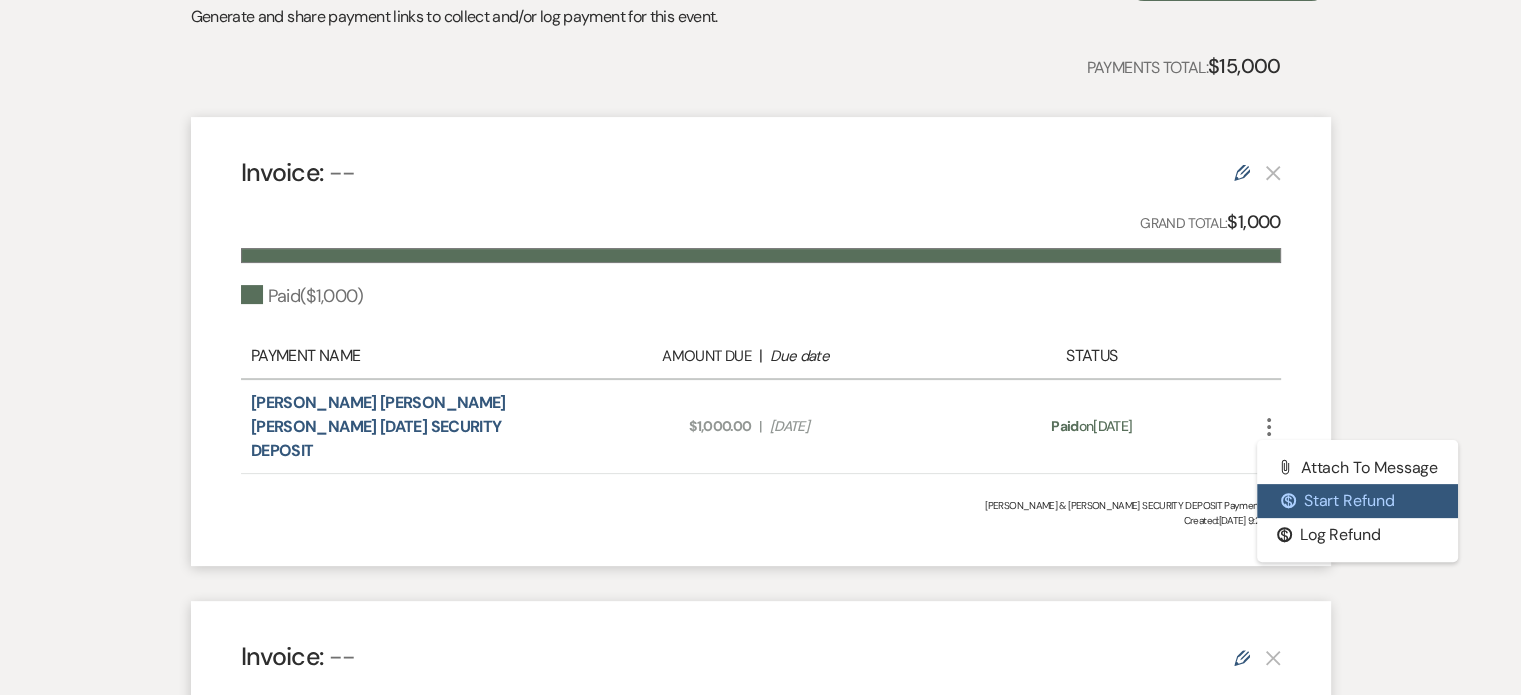 click on "$ Start Refund" at bounding box center (1358, 501) 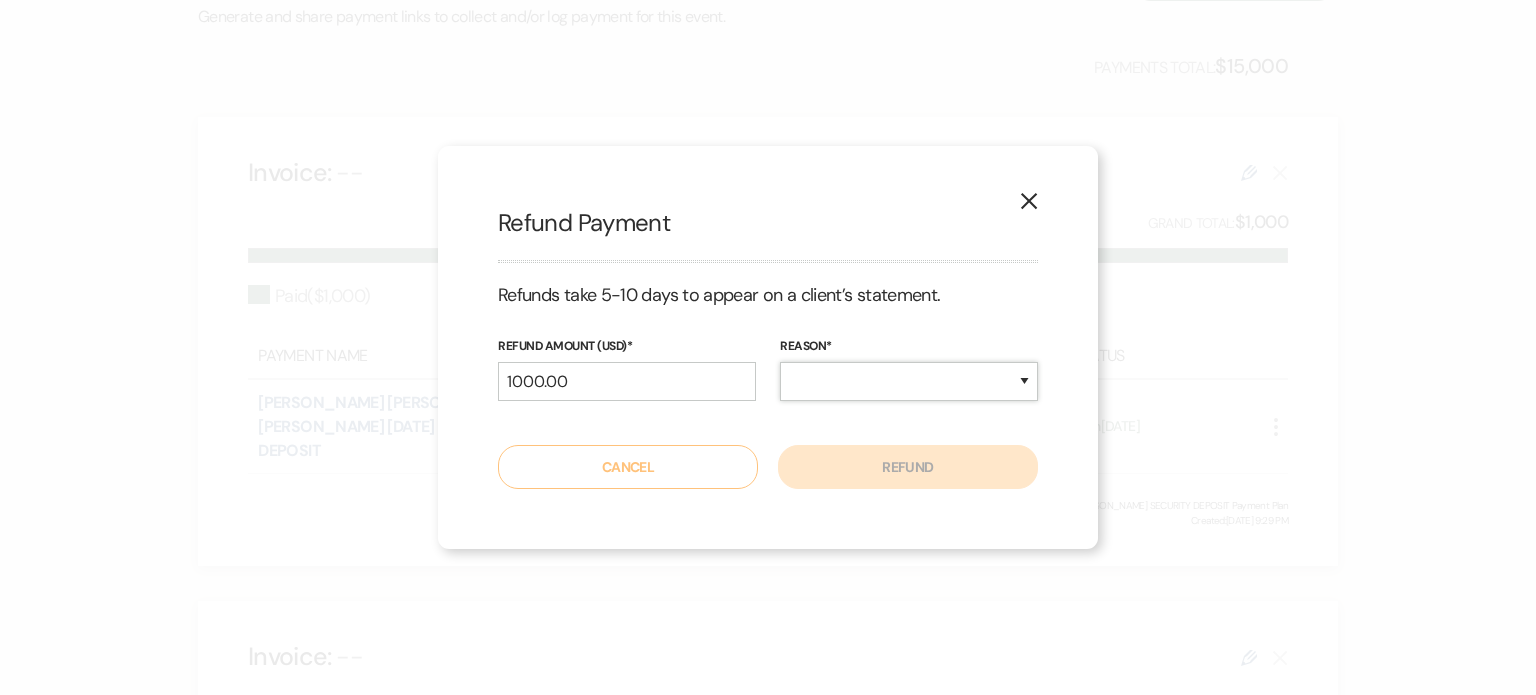 click on "Duplicate Fraudulent Requested by Customer Other" at bounding box center [909, 381] 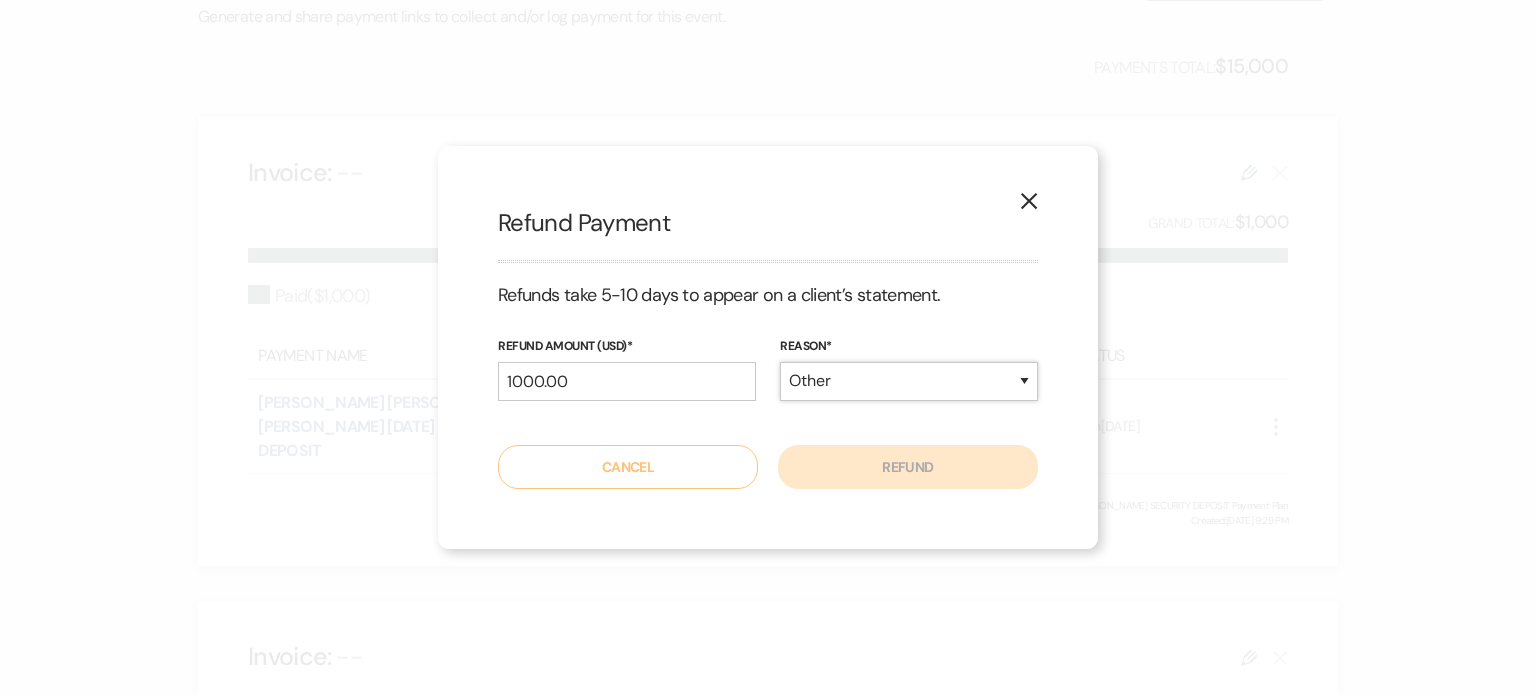click on "Duplicate Fraudulent Requested by Customer Other" at bounding box center (909, 381) 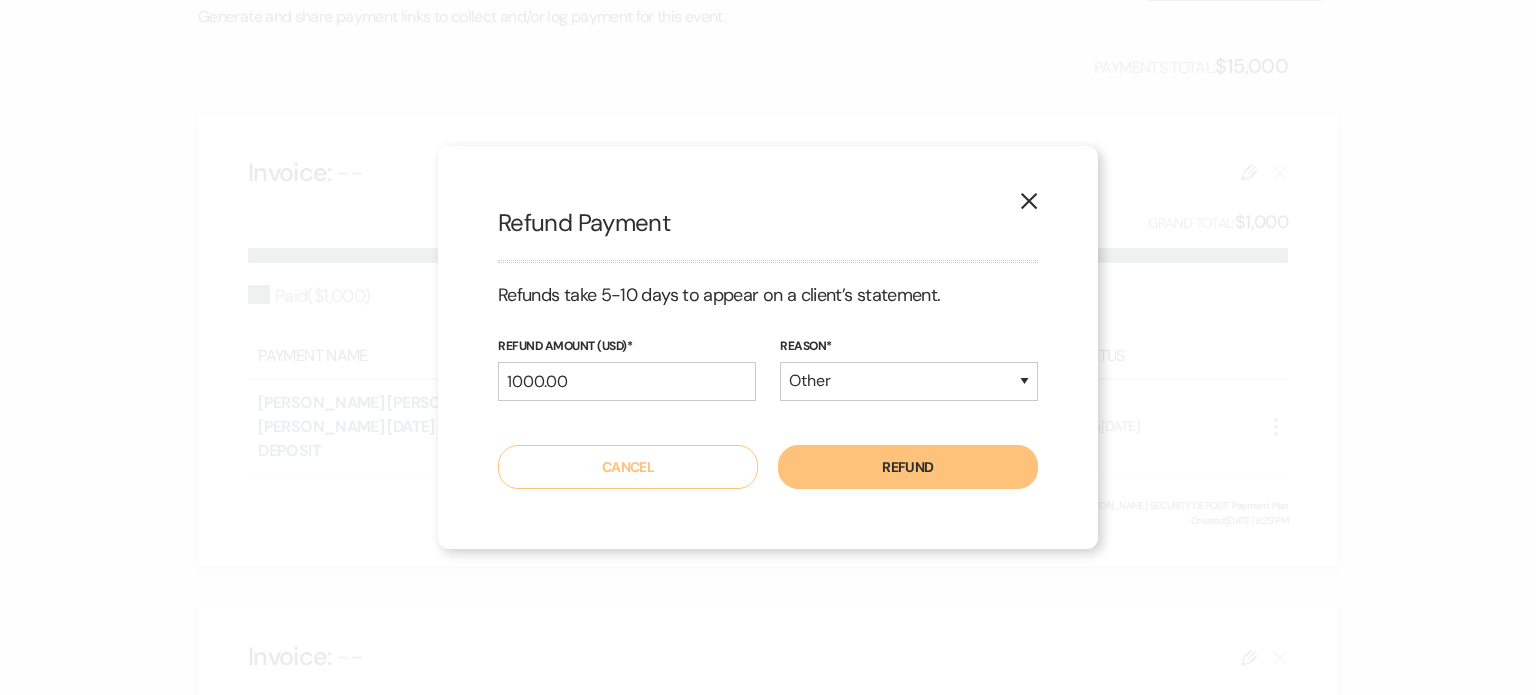 click on "Refund" at bounding box center [908, 467] 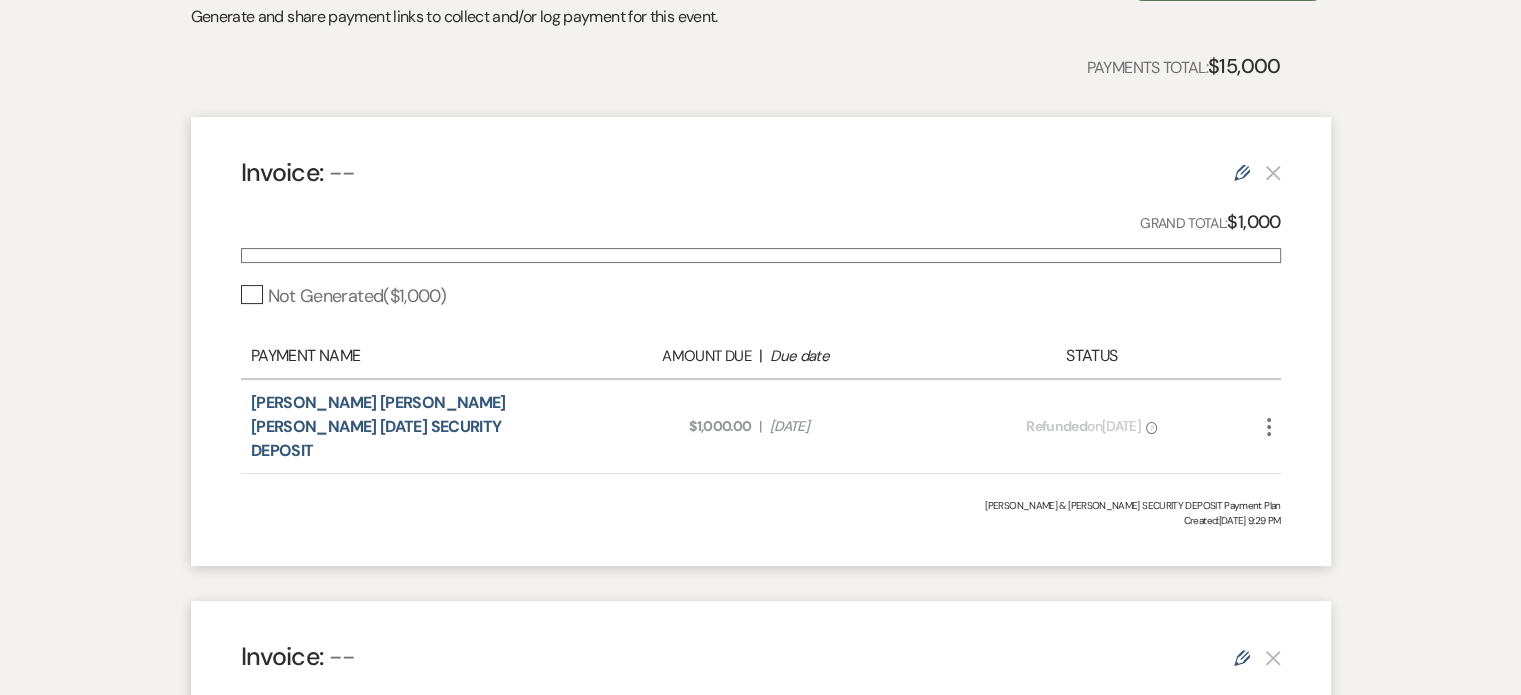 scroll, scrollTop: 0, scrollLeft: 0, axis: both 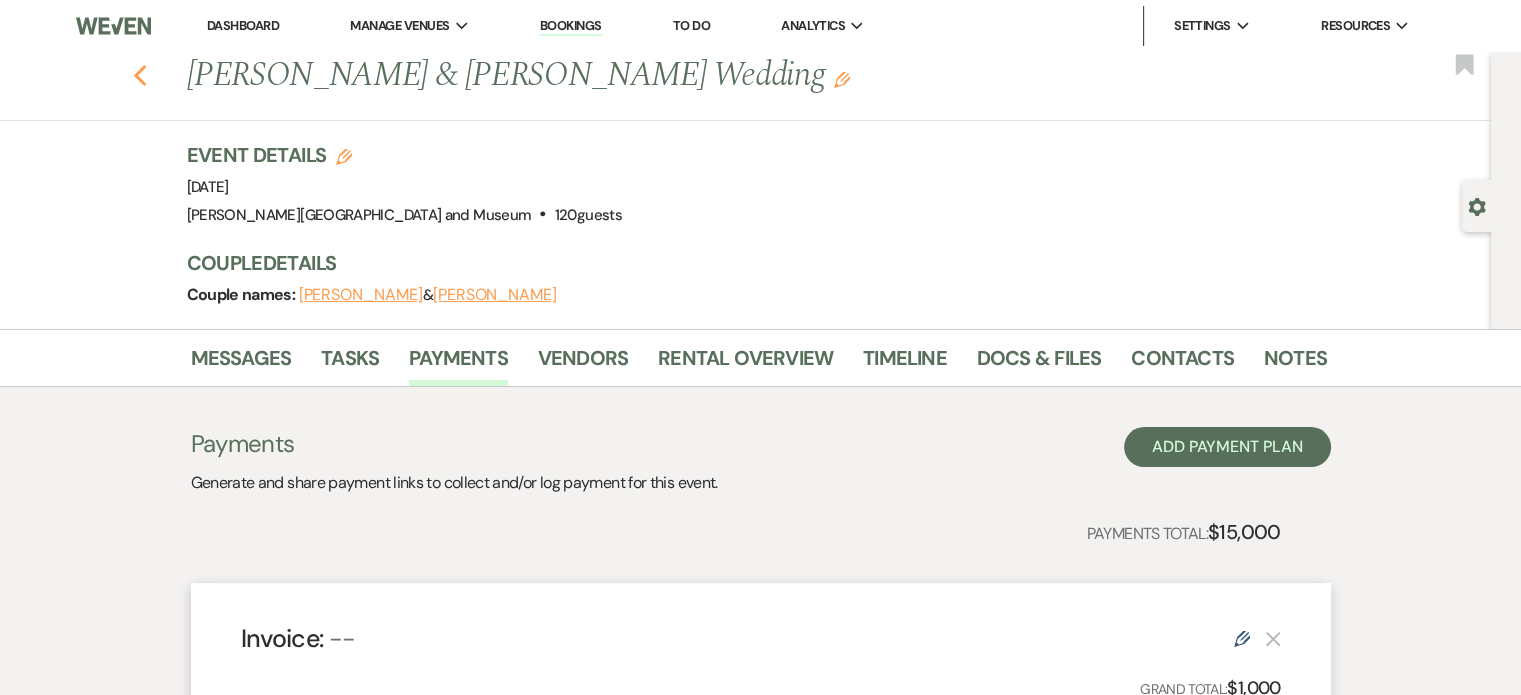 click on "Previous" 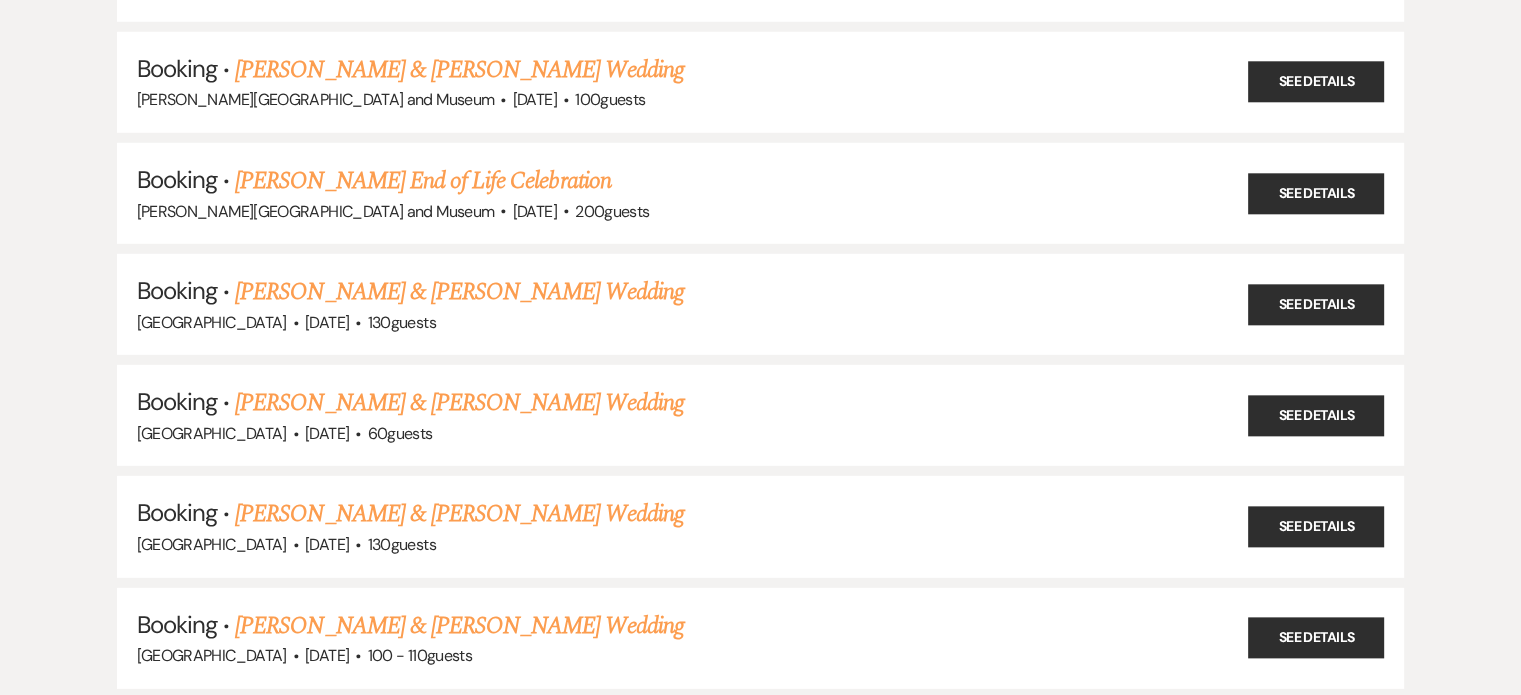 scroll, scrollTop: 36228, scrollLeft: 0, axis: vertical 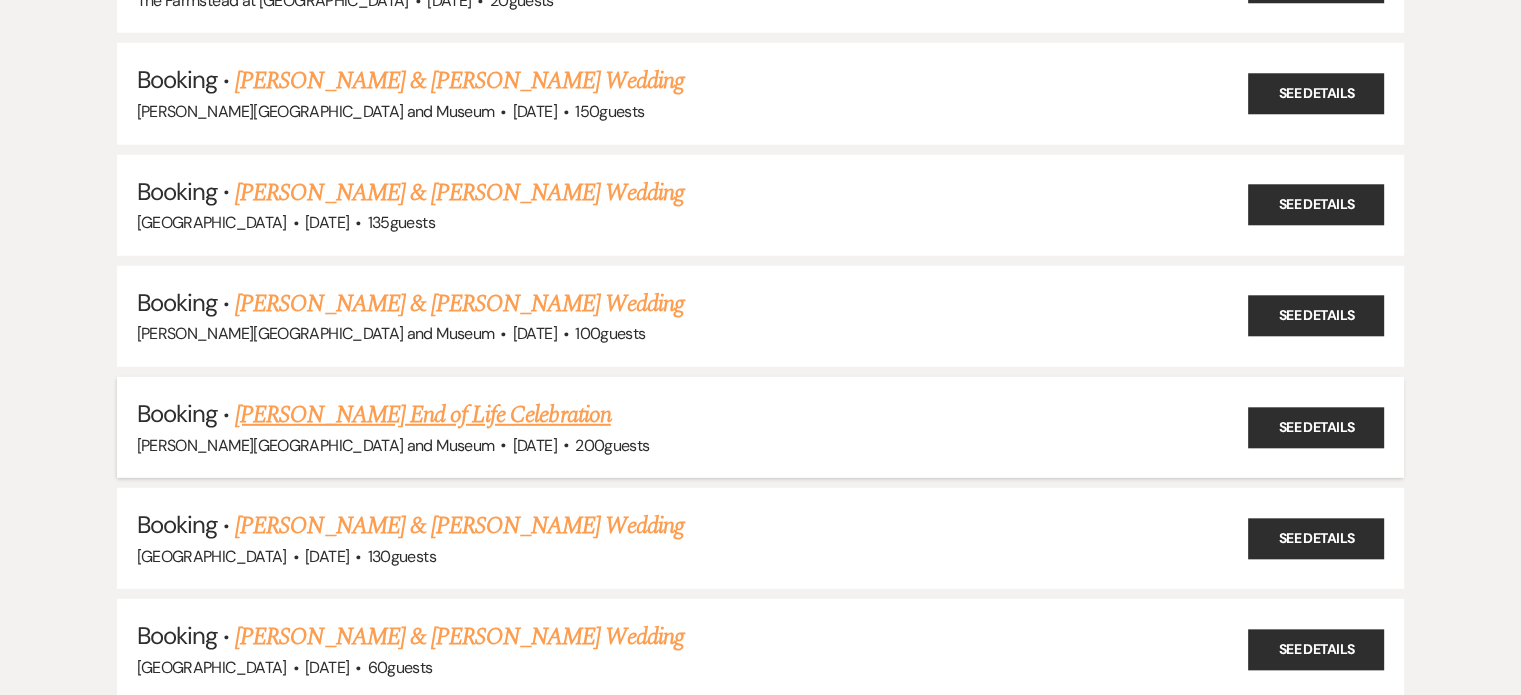 click on "·" at bounding box center [503, 446] 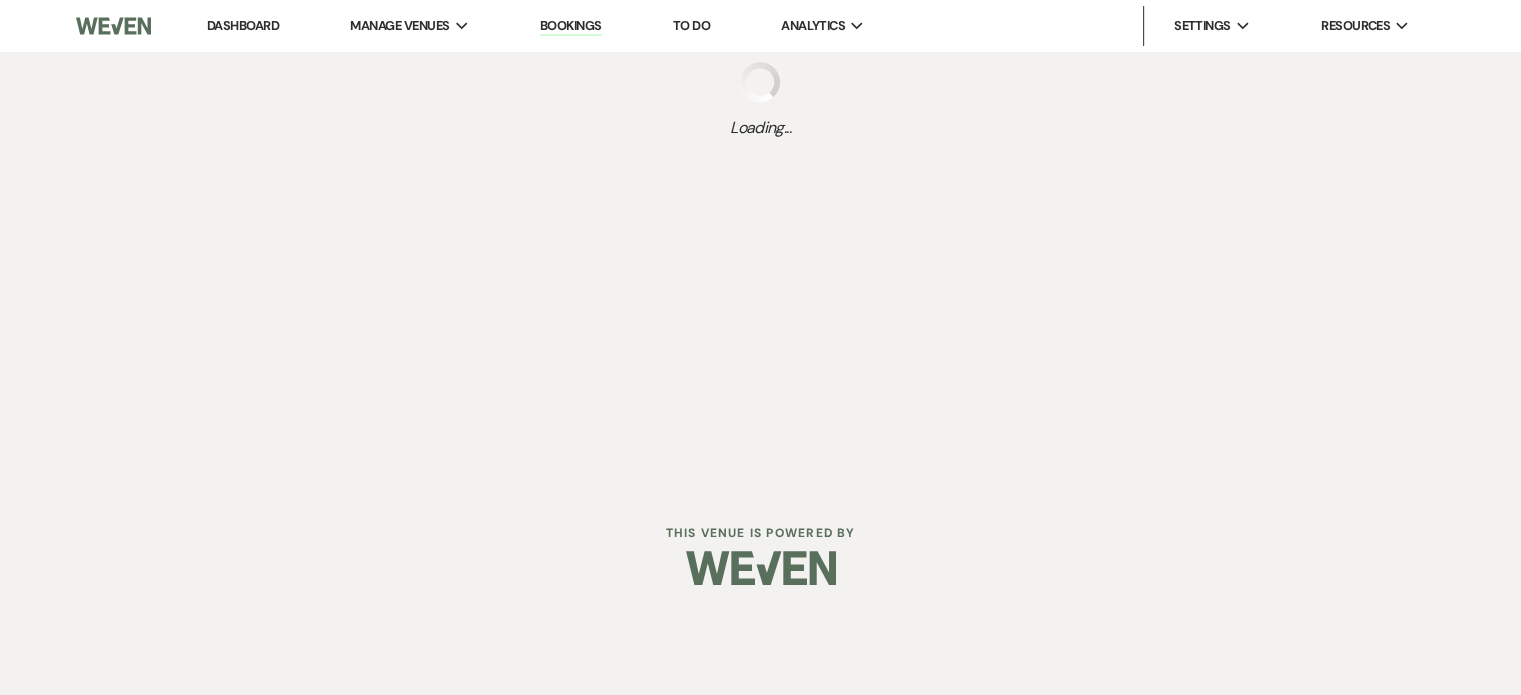 scroll, scrollTop: 0, scrollLeft: 0, axis: both 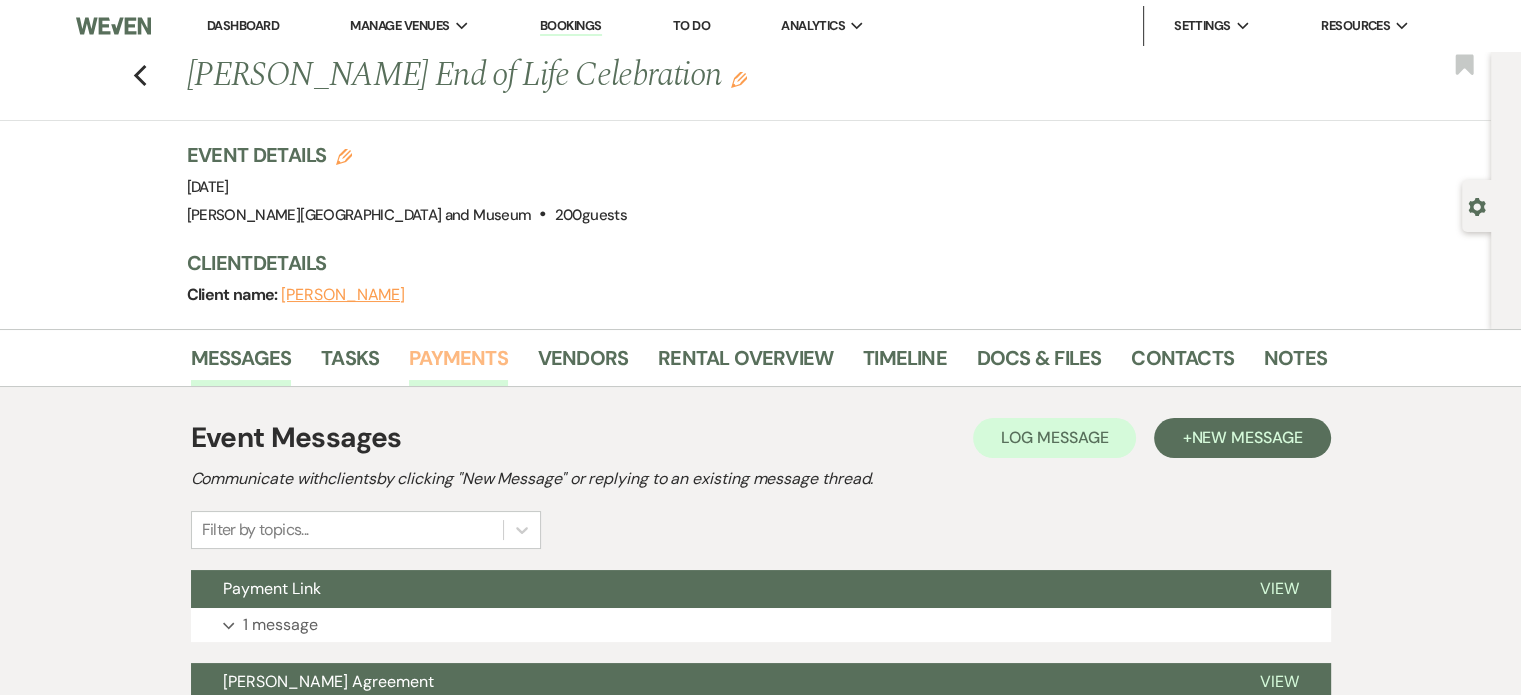 click on "Payments" at bounding box center [458, 364] 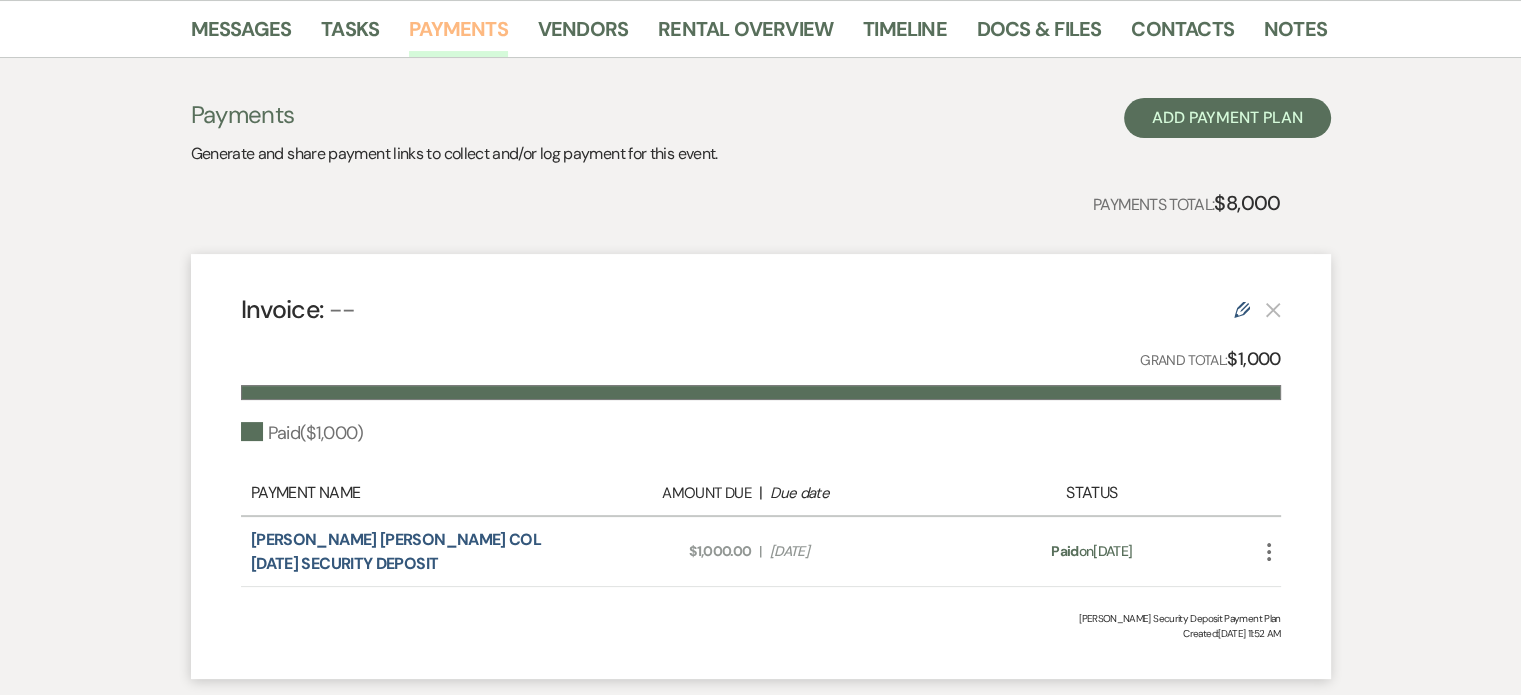 scroll, scrollTop: 466, scrollLeft: 0, axis: vertical 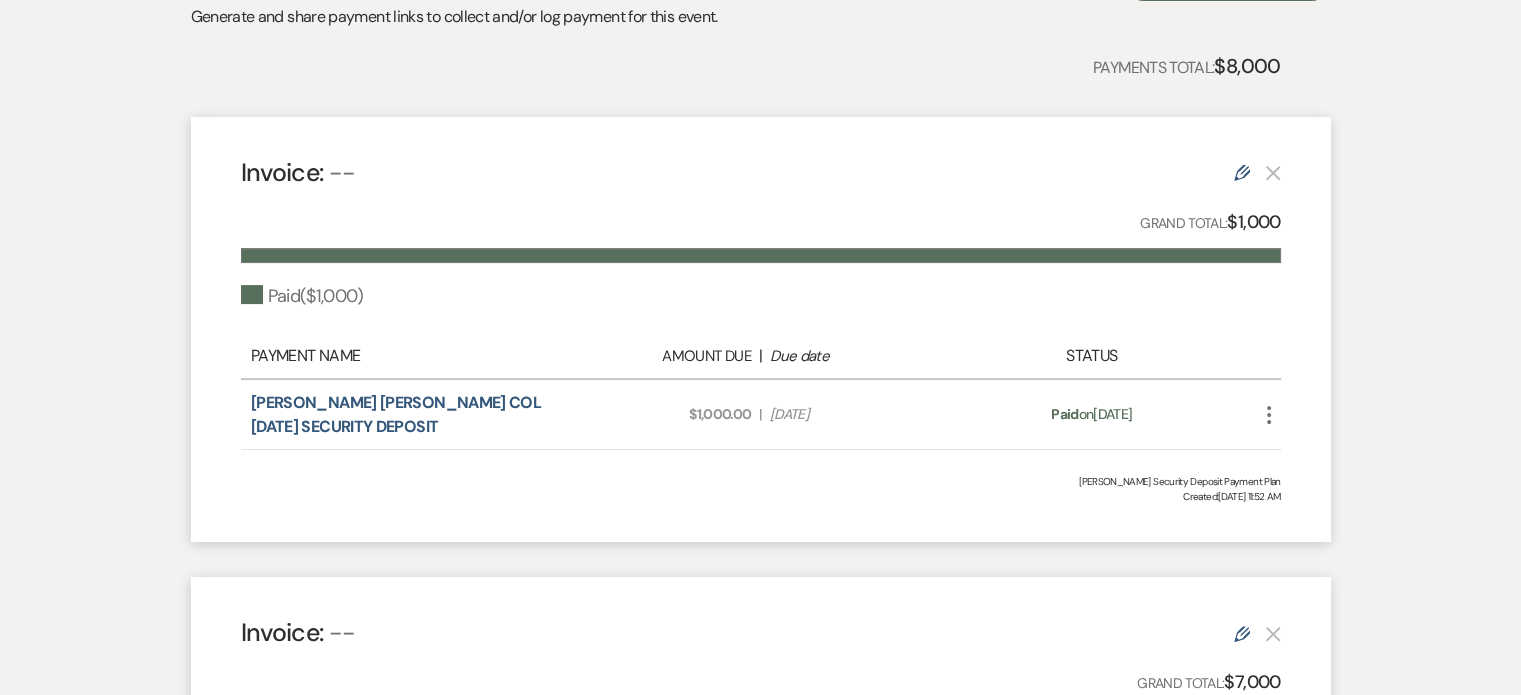 click on "More" 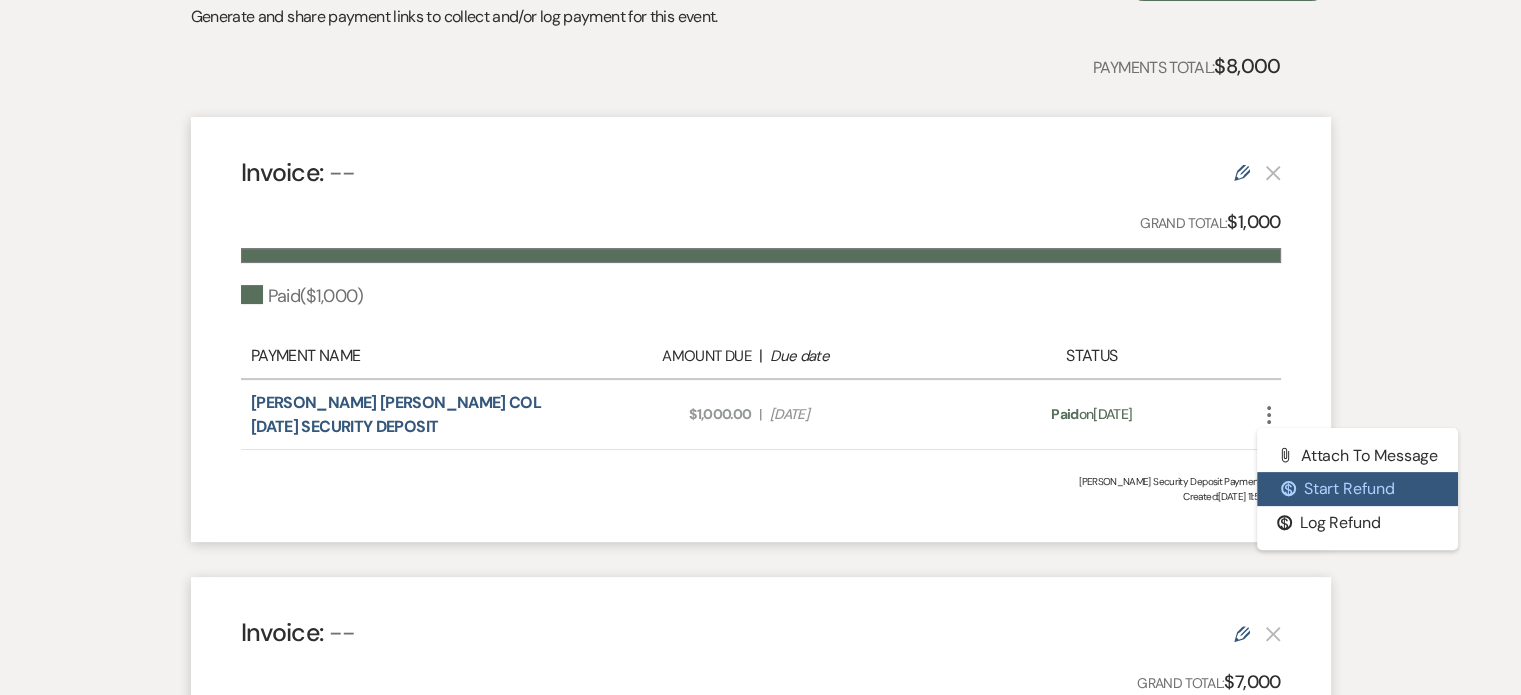click on "$ Start Refund" at bounding box center [1358, 489] 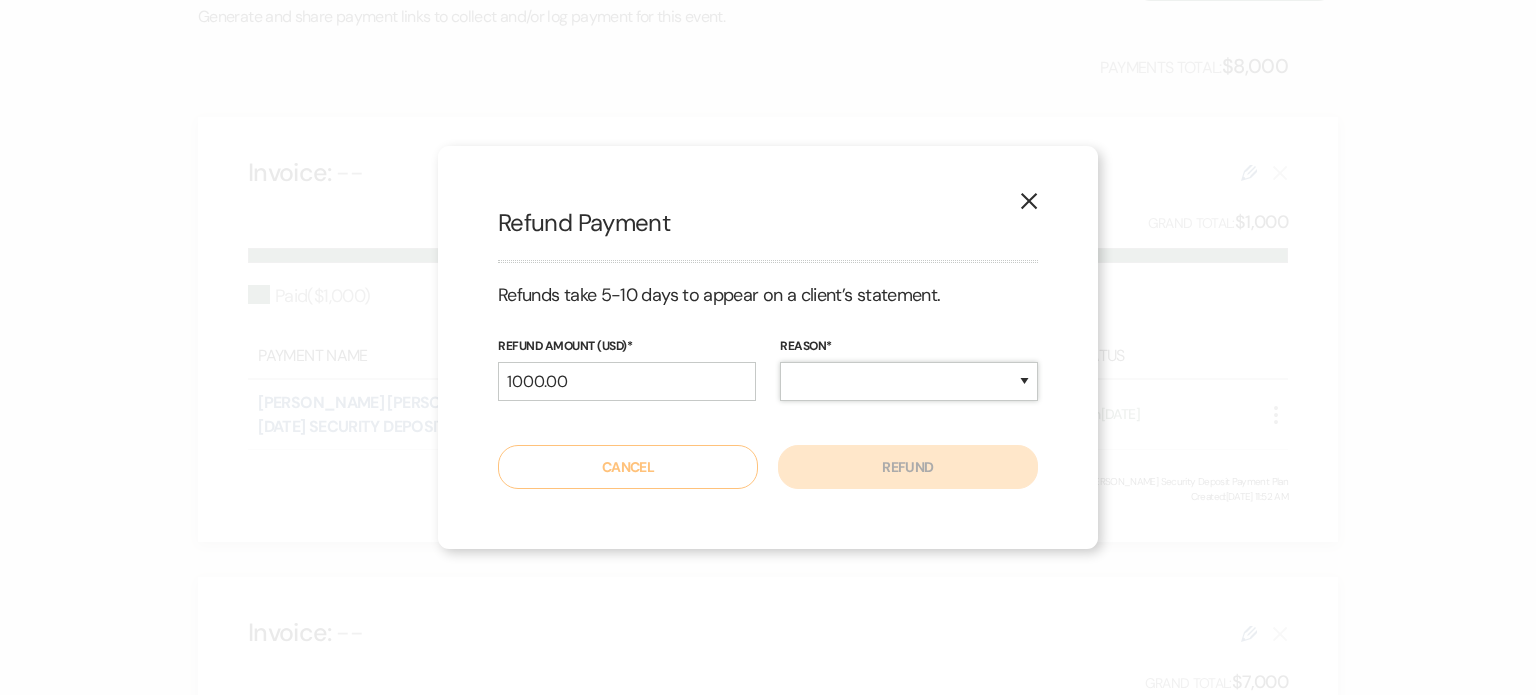 click on "Duplicate Fraudulent Requested by Customer Other" at bounding box center [909, 381] 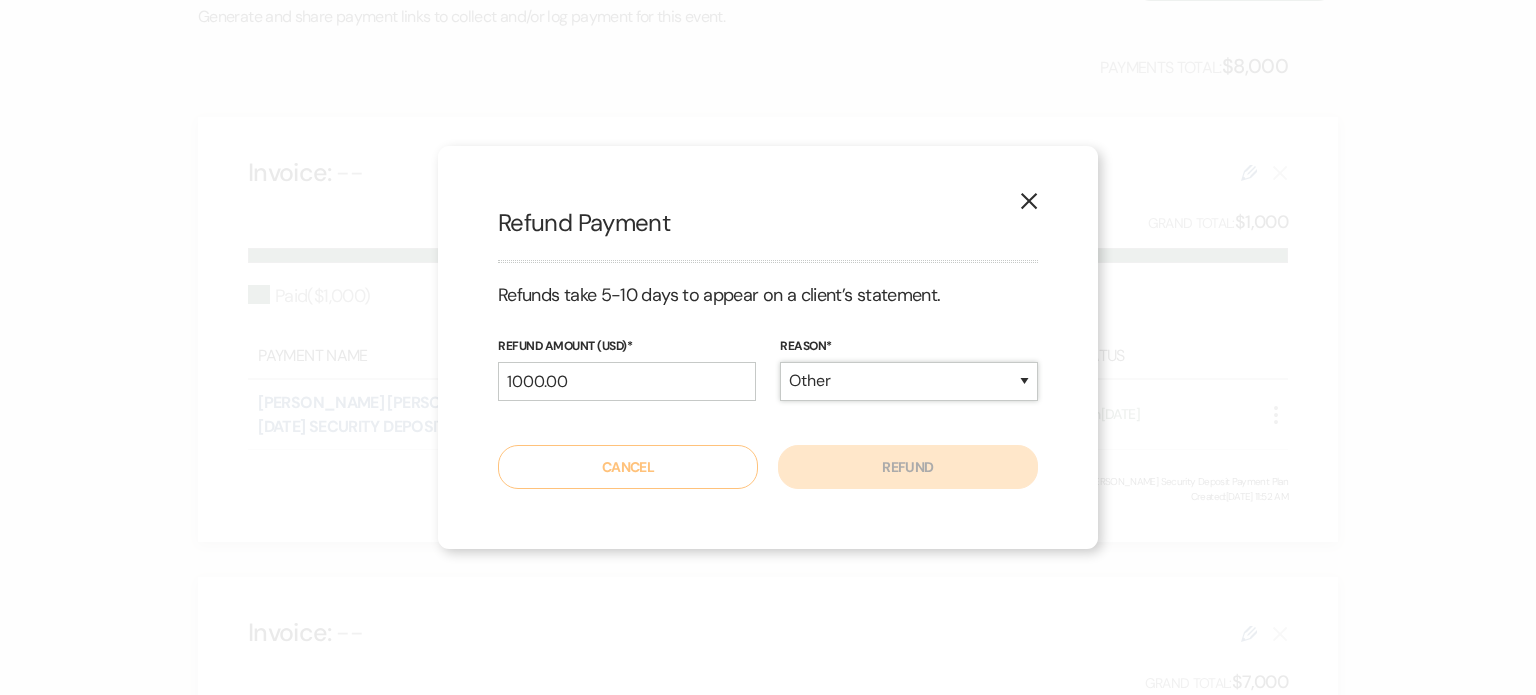 click on "Duplicate Fraudulent Requested by Customer Other" at bounding box center [909, 381] 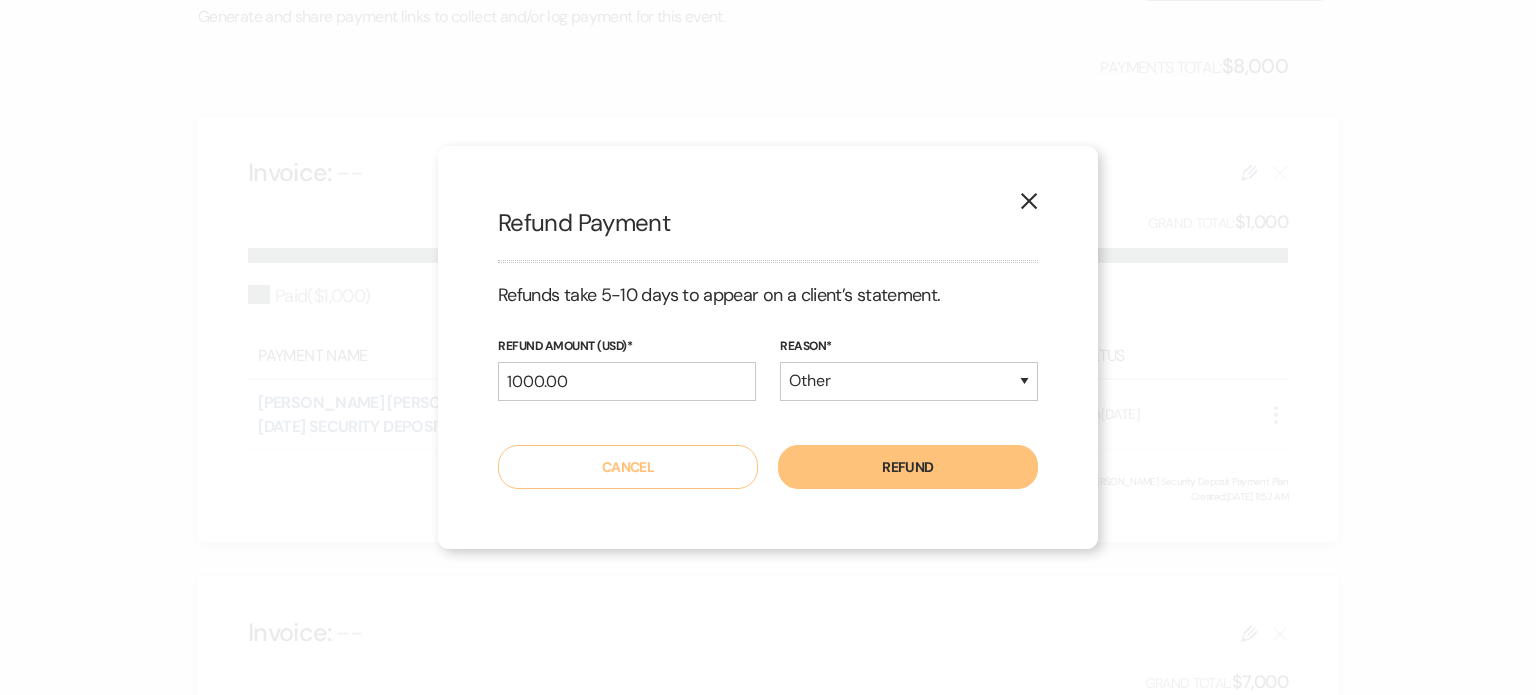 click on "Refund" at bounding box center [908, 467] 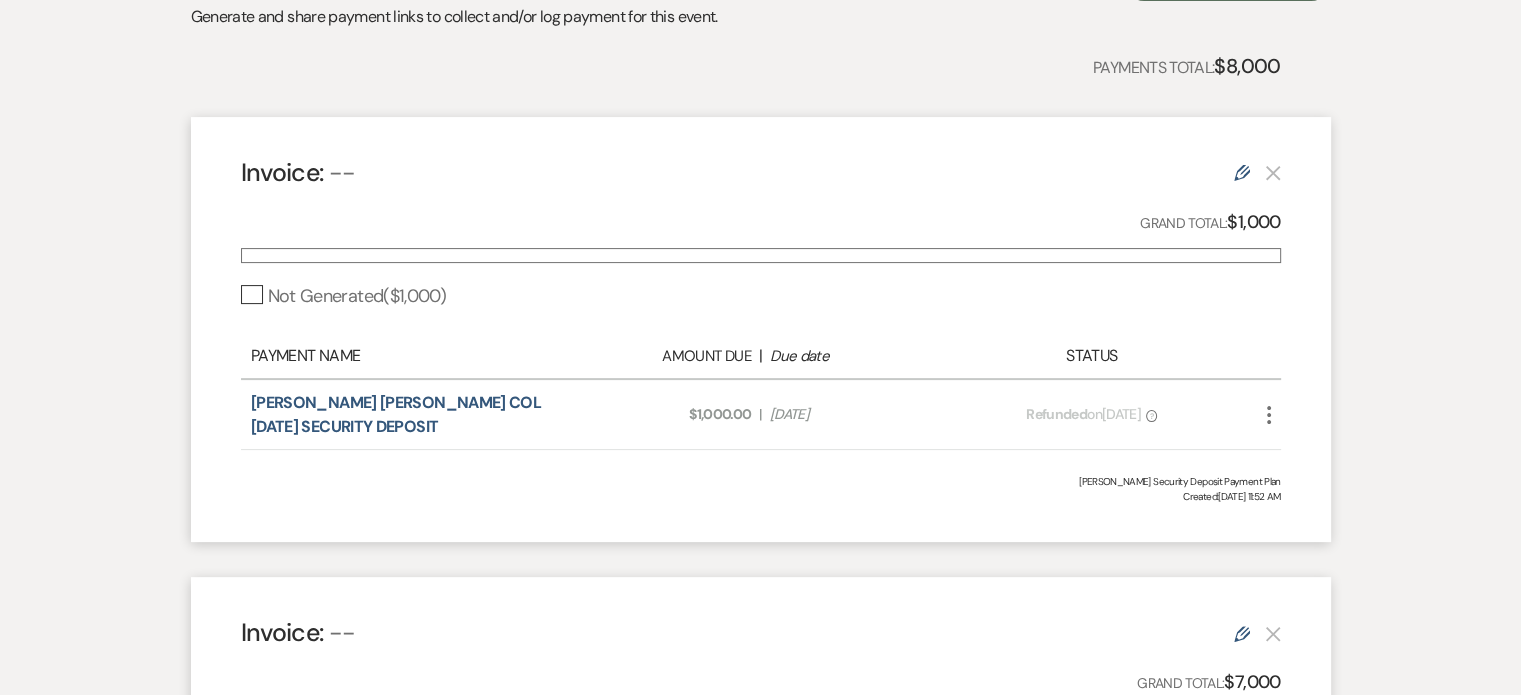 scroll, scrollTop: 0, scrollLeft: 0, axis: both 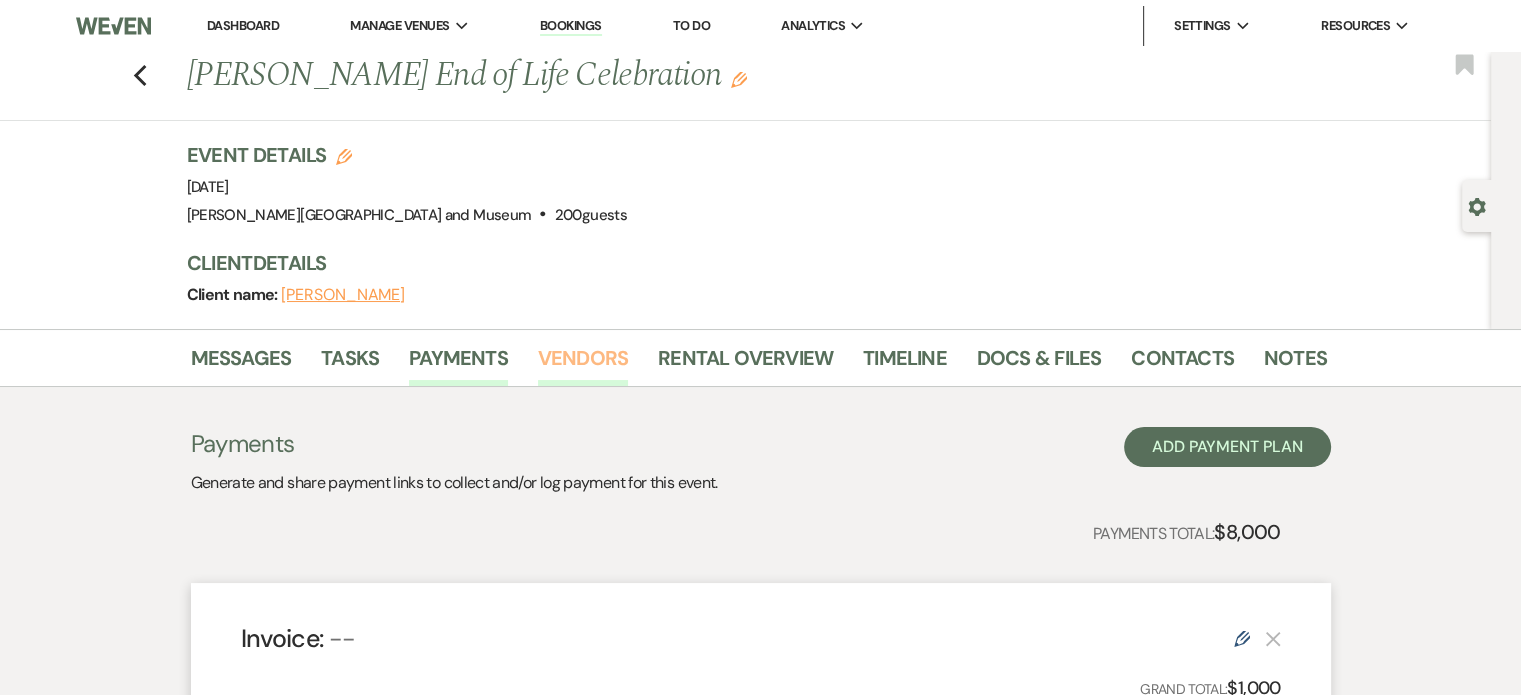click on "Vendors" at bounding box center (583, 364) 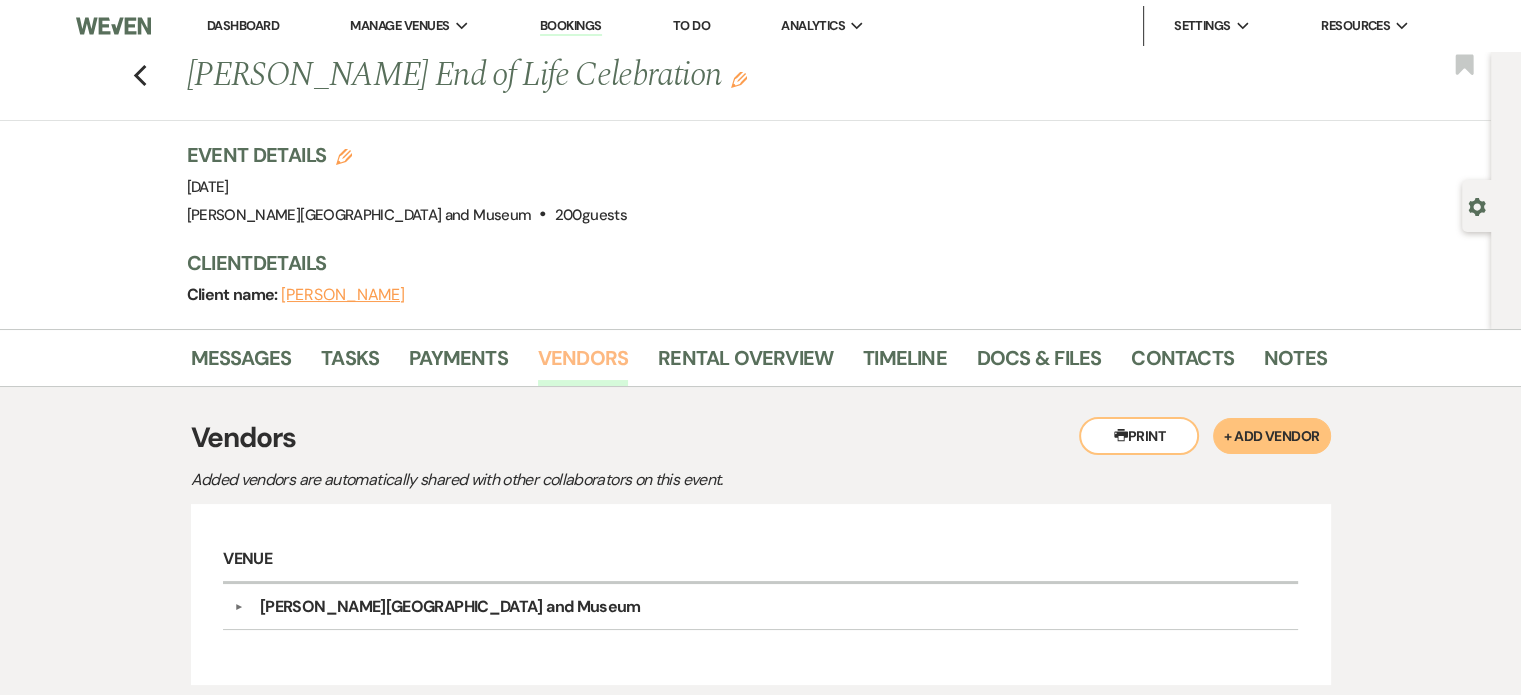 scroll, scrollTop: 167, scrollLeft: 0, axis: vertical 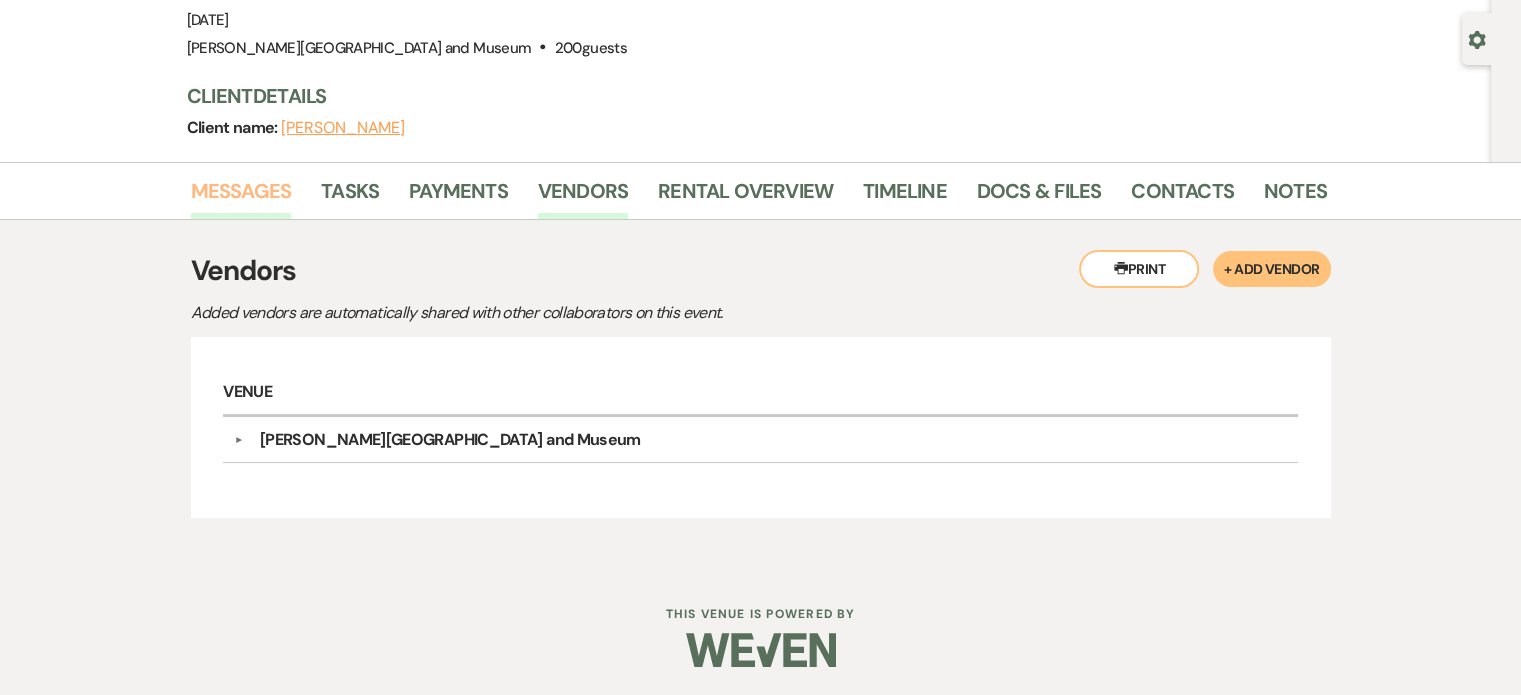 click on "Messages" at bounding box center (241, 197) 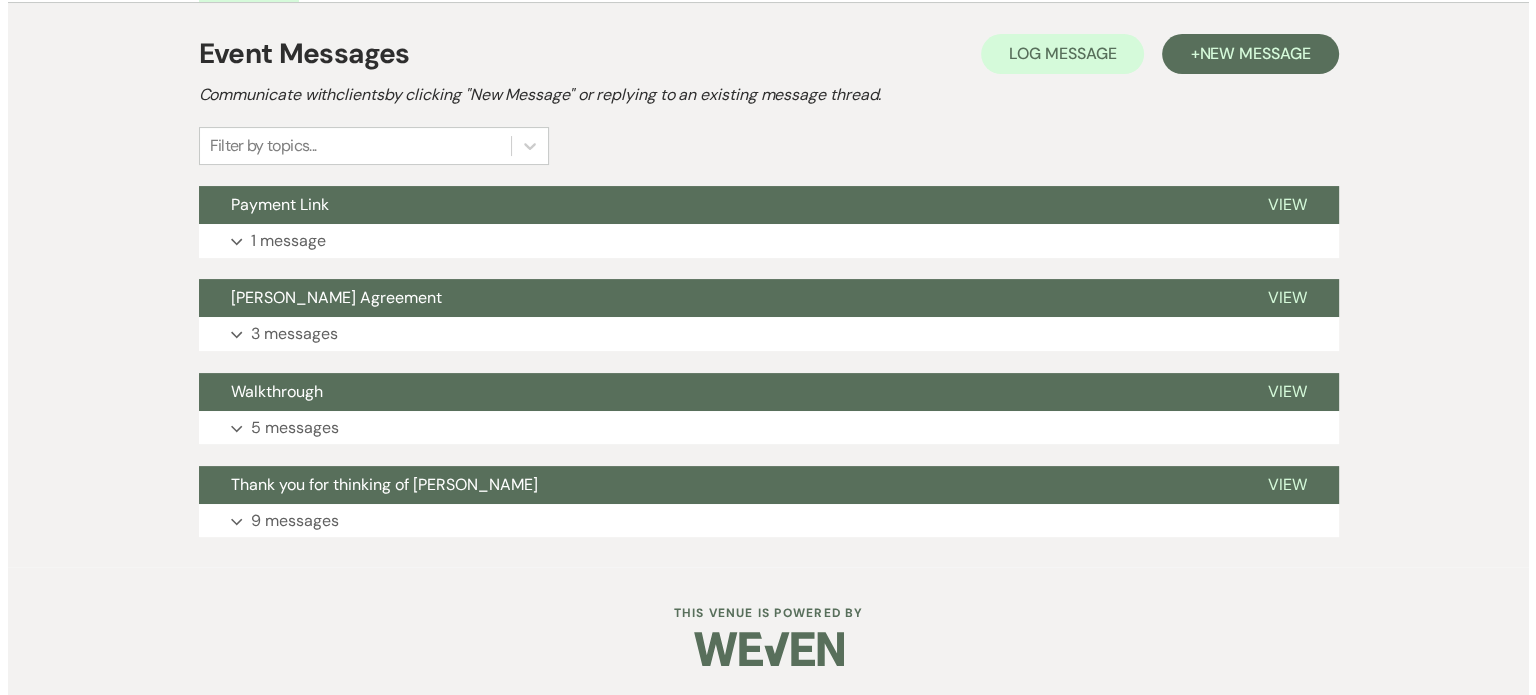scroll, scrollTop: 150, scrollLeft: 0, axis: vertical 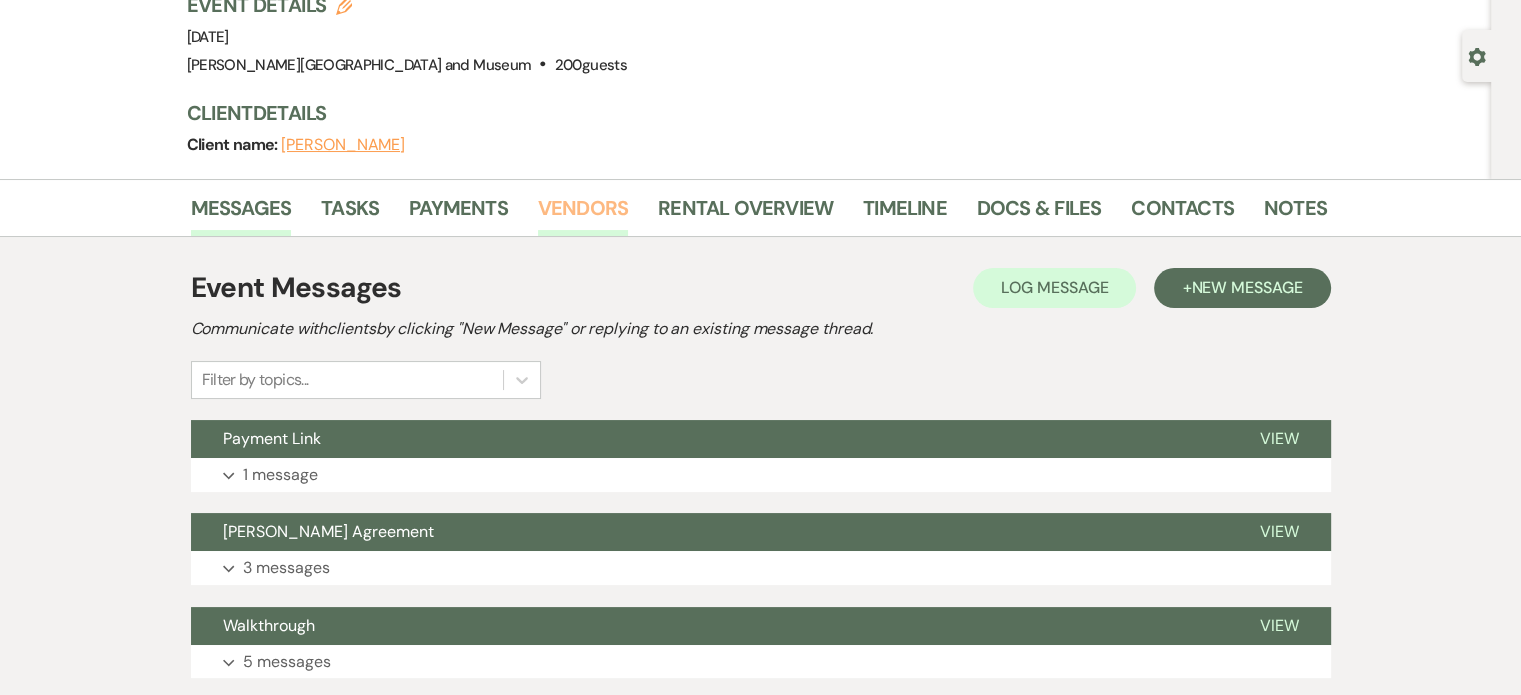 click on "Vendors" at bounding box center [583, 214] 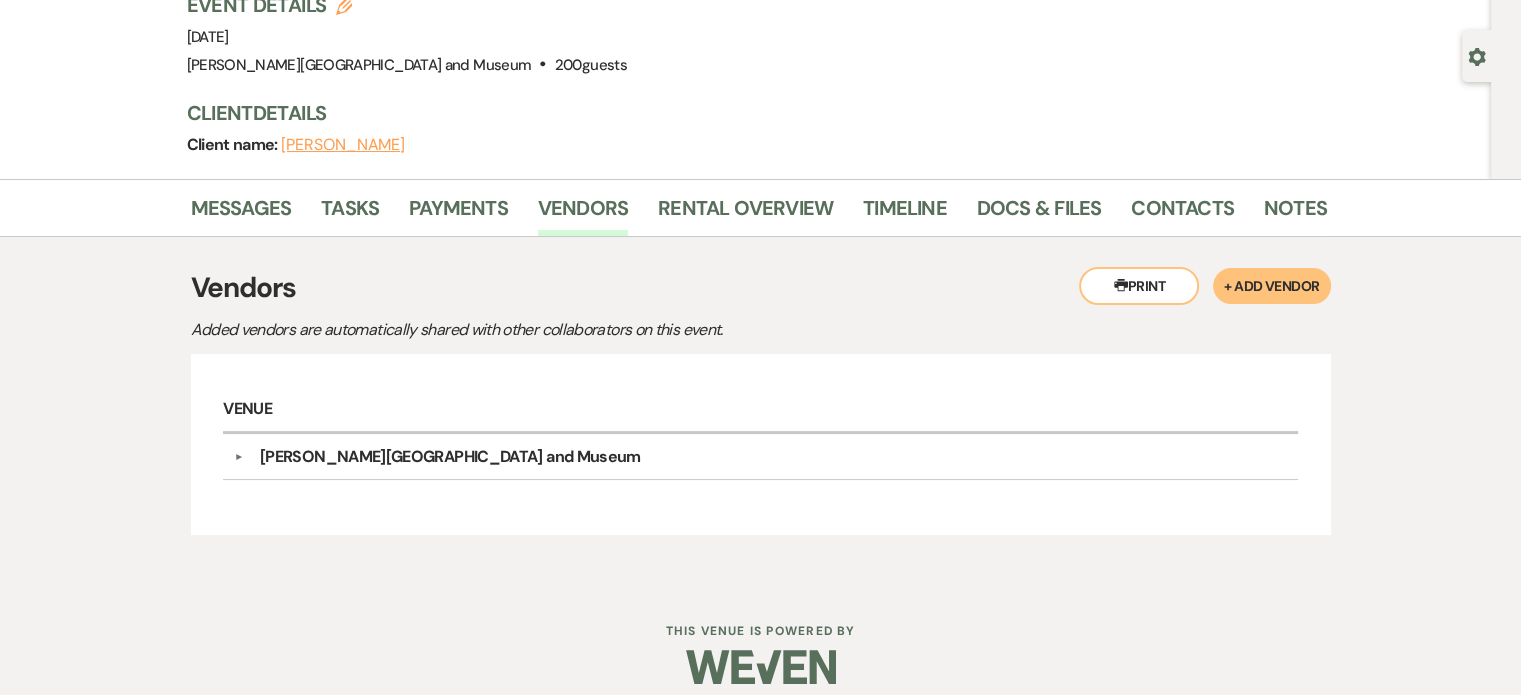 click on "+ Add Vendor" at bounding box center (1271, 286) 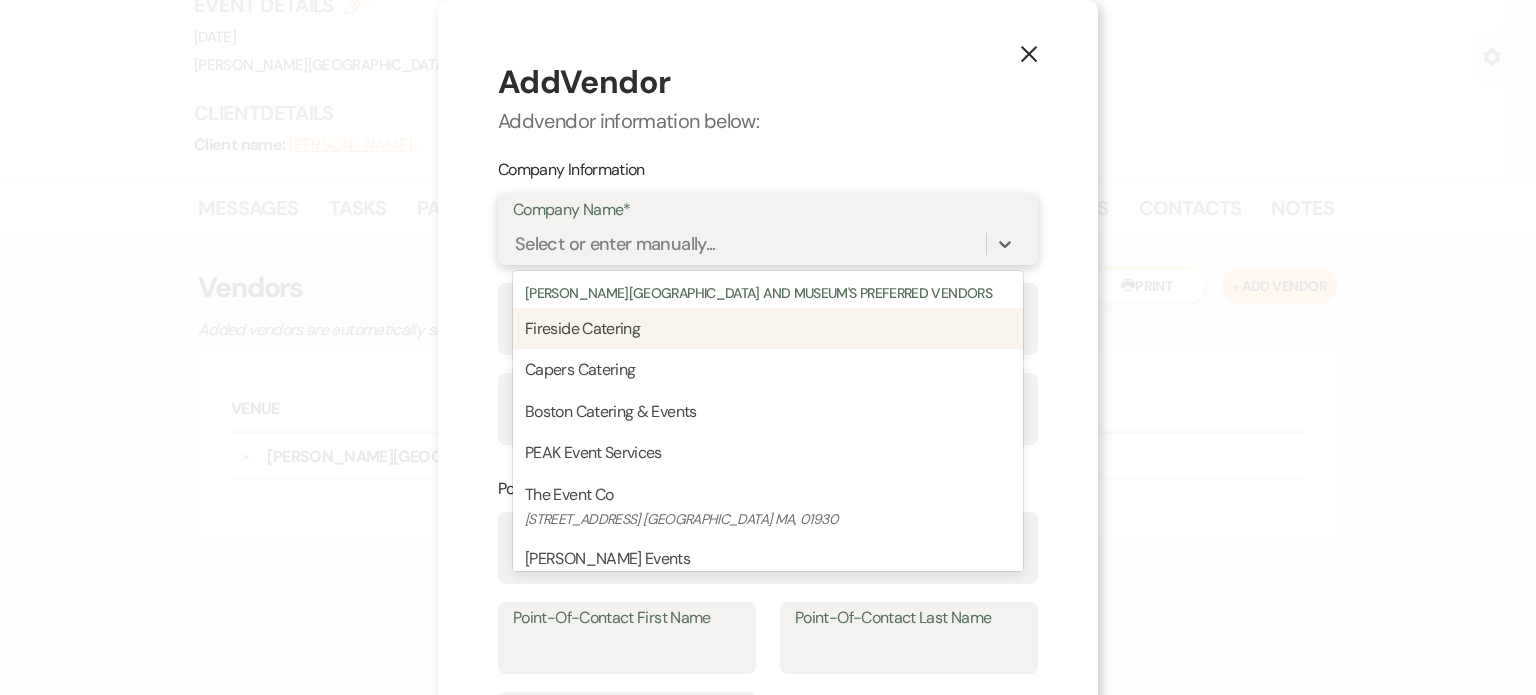 click on "Select or enter manually..." at bounding box center (615, 244) 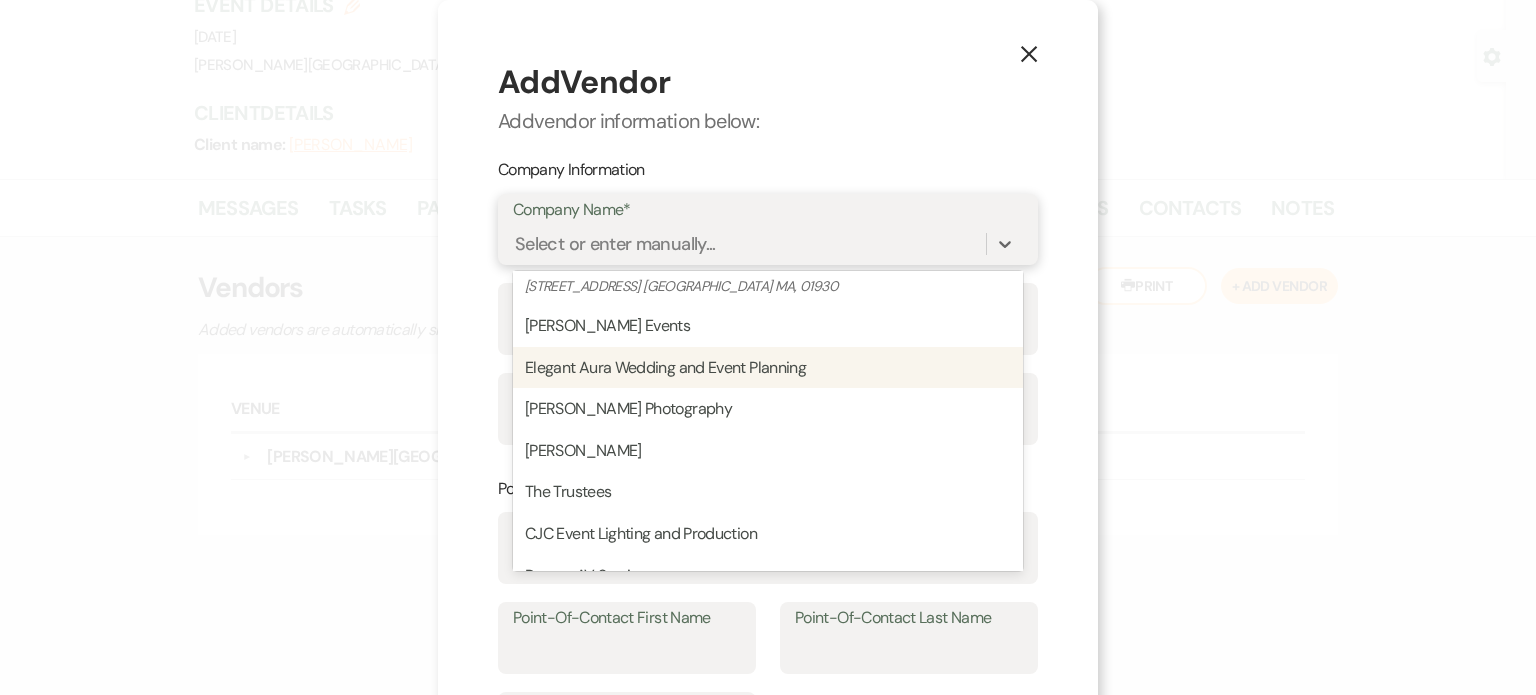 scroll, scrollTop: 0, scrollLeft: 0, axis: both 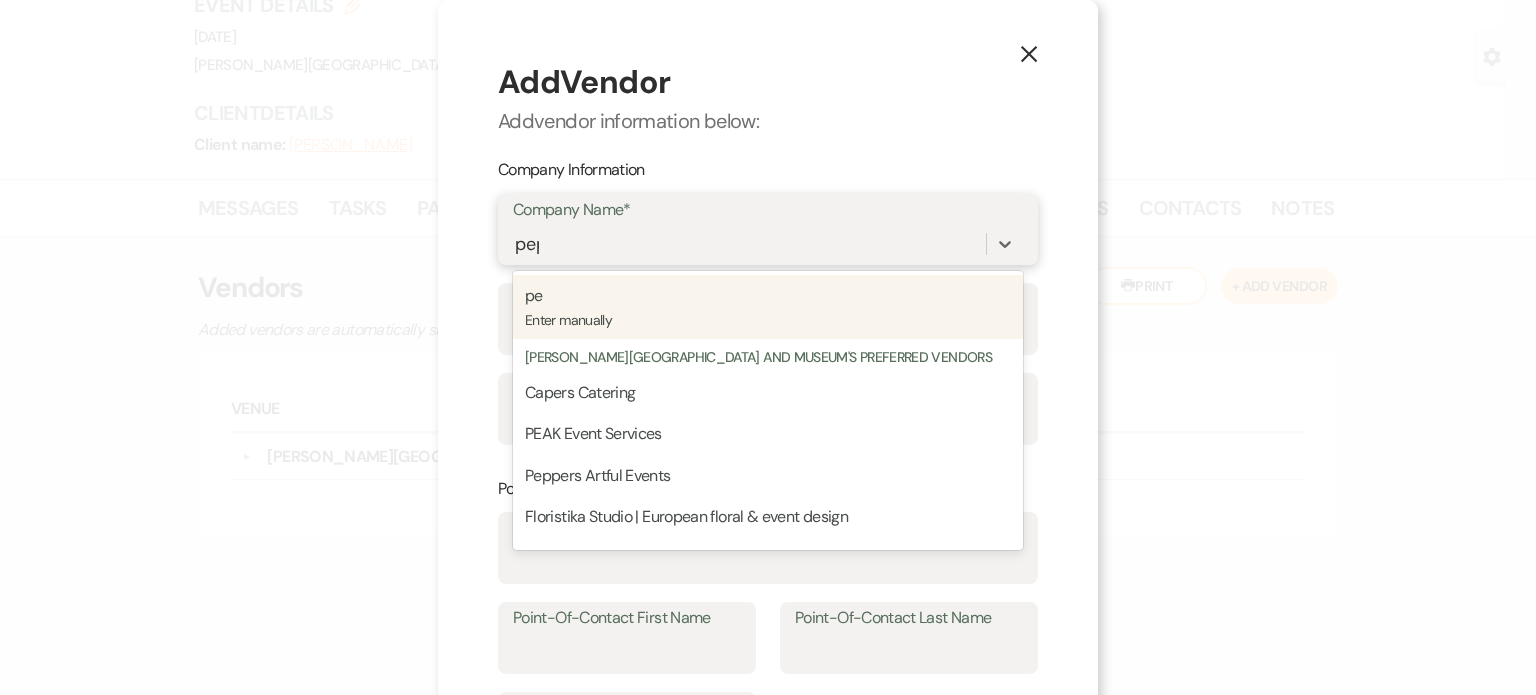 type on "pepp" 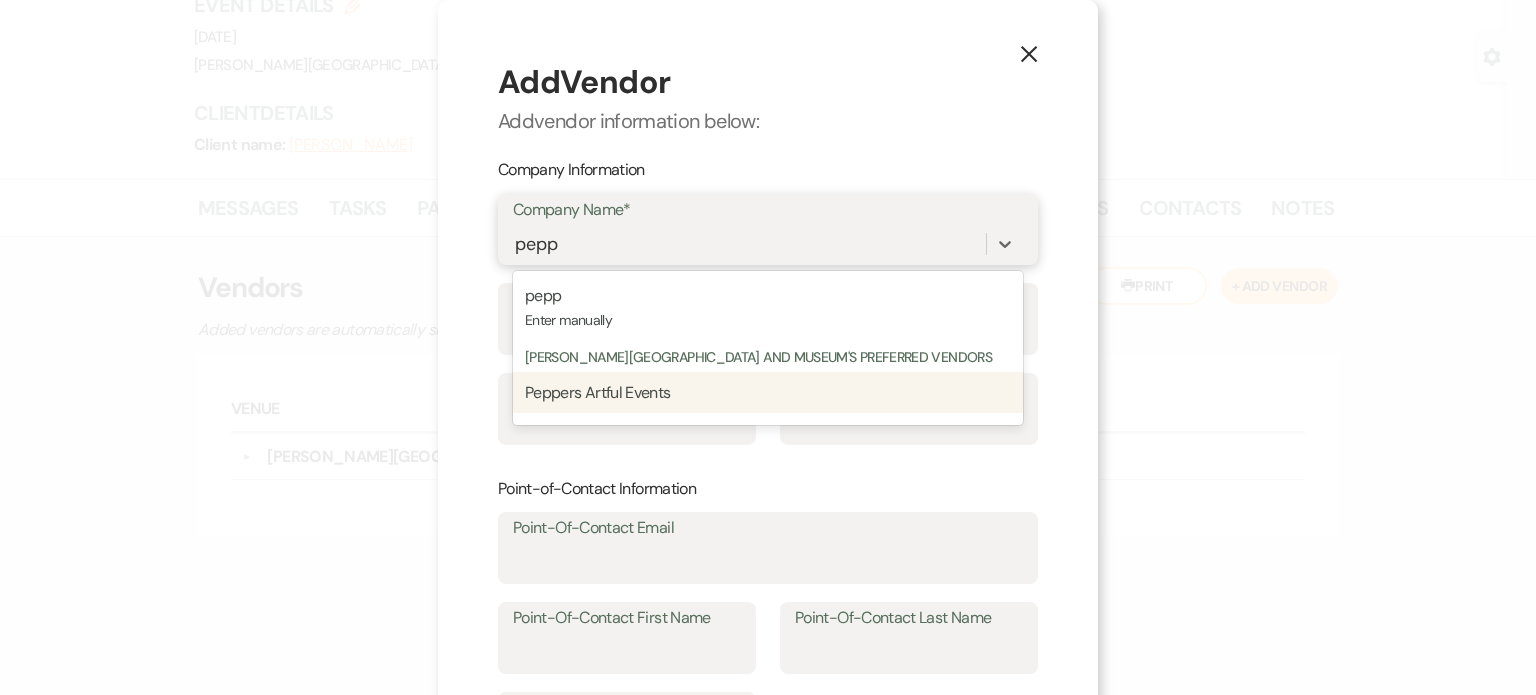 click on "Peppers Artful Events" at bounding box center [598, 392] 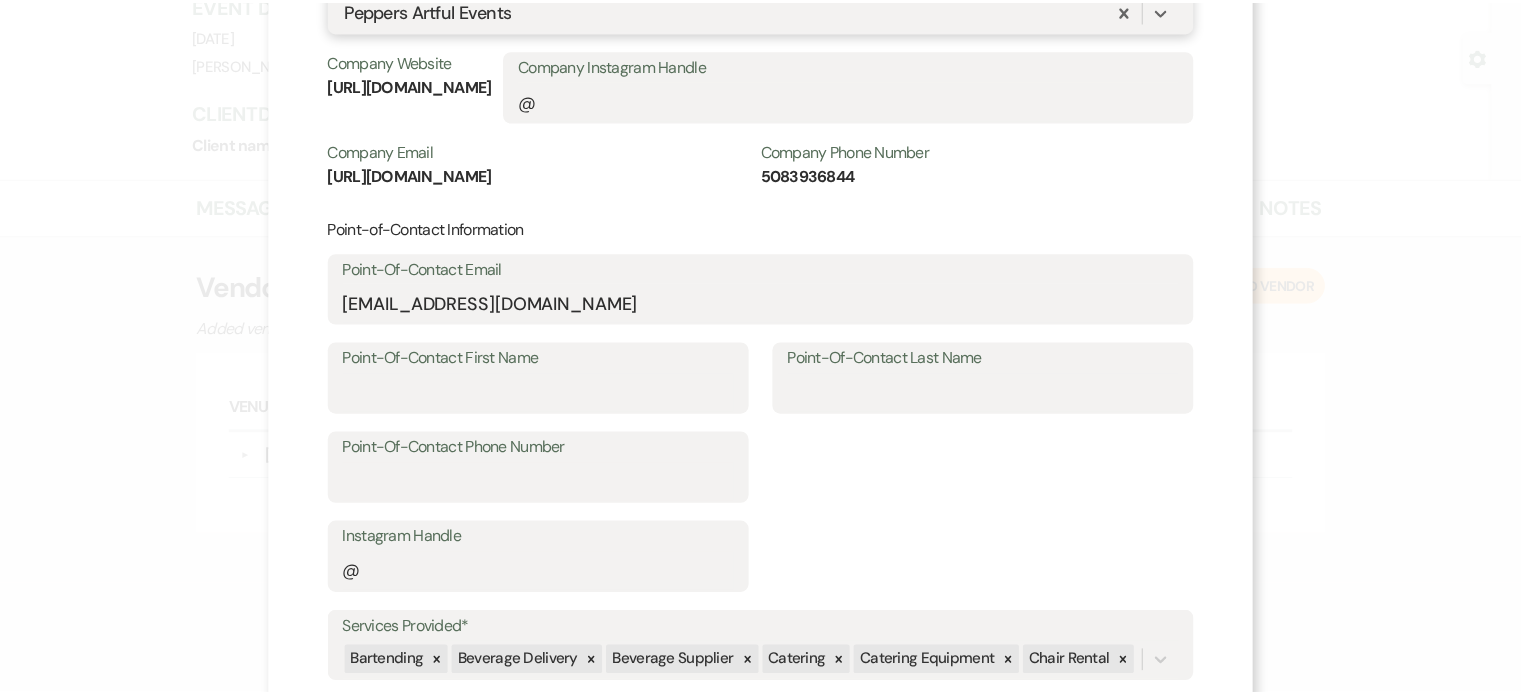 scroll, scrollTop: 466, scrollLeft: 0, axis: vertical 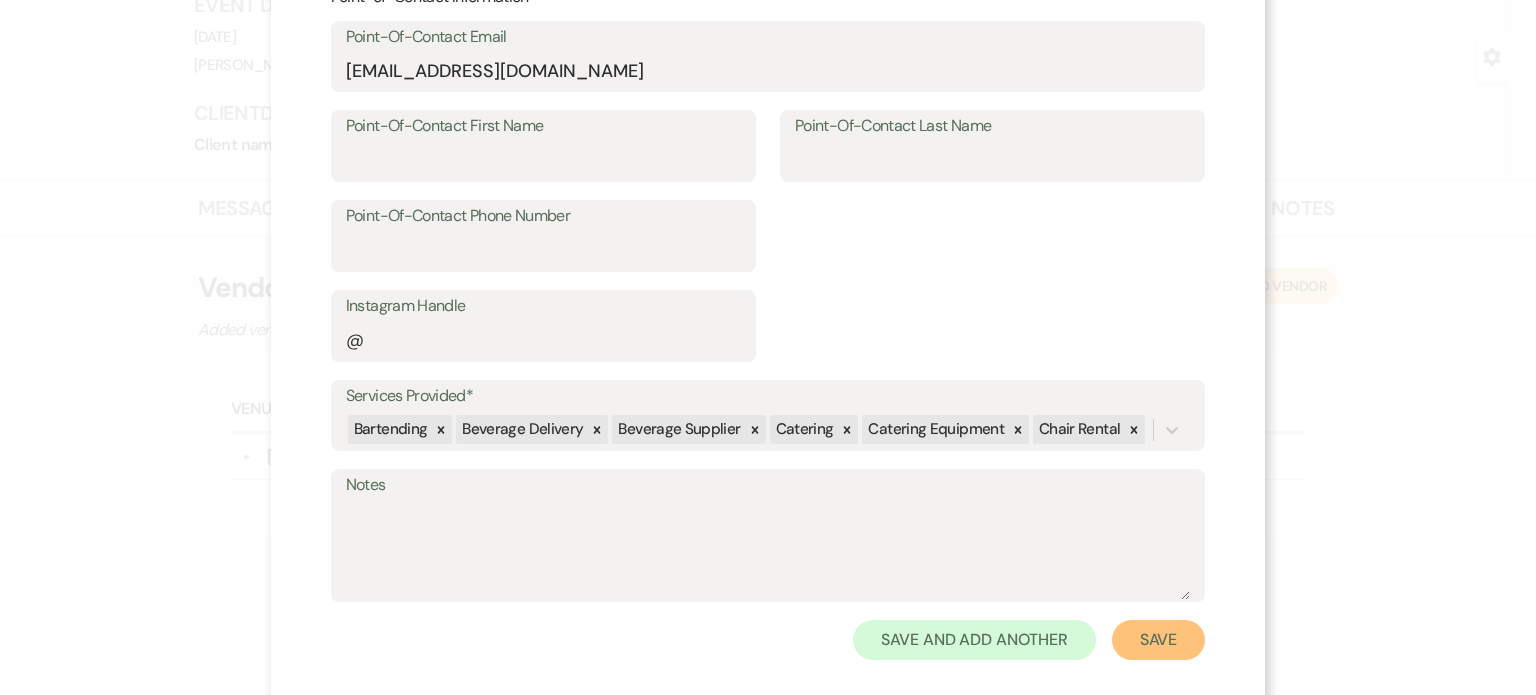 click on "Save" at bounding box center (1159, 640) 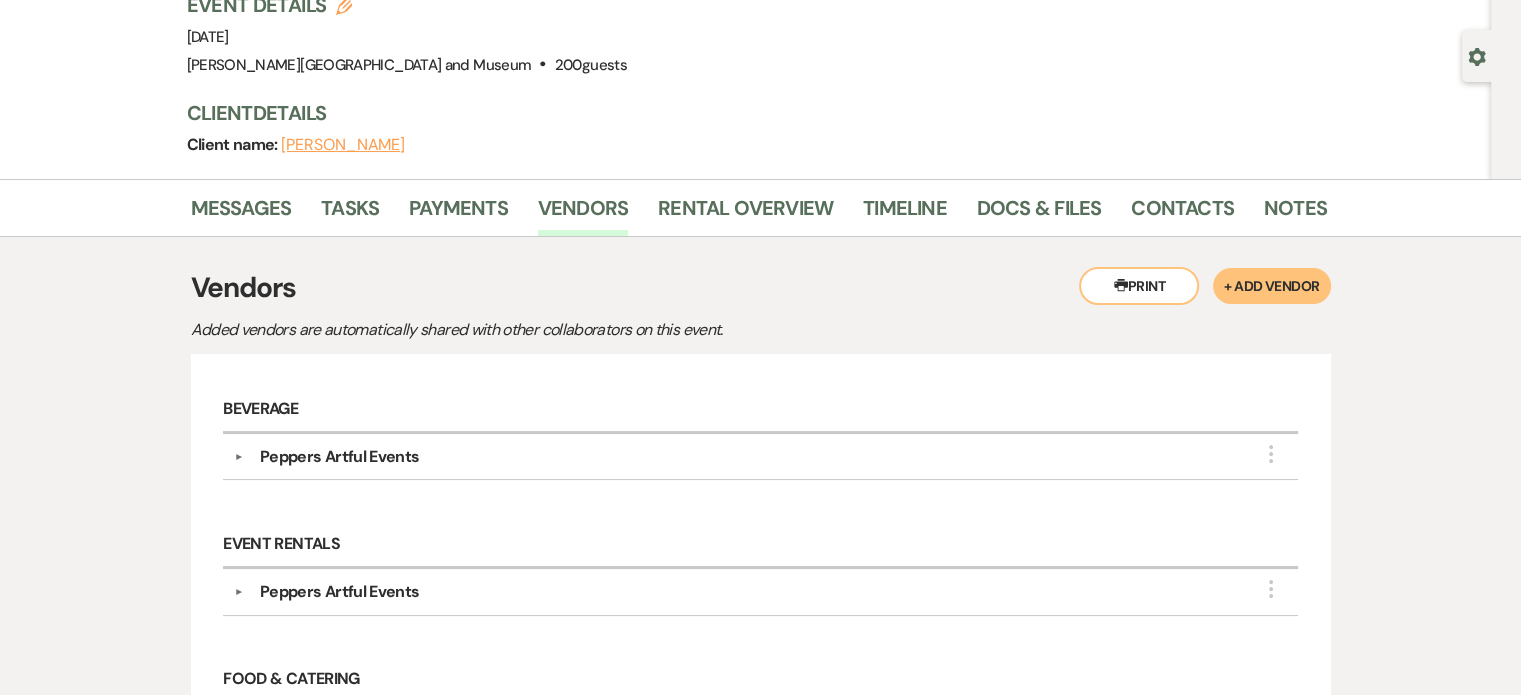 scroll, scrollTop: 0, scrollLeft: 0, axis: both 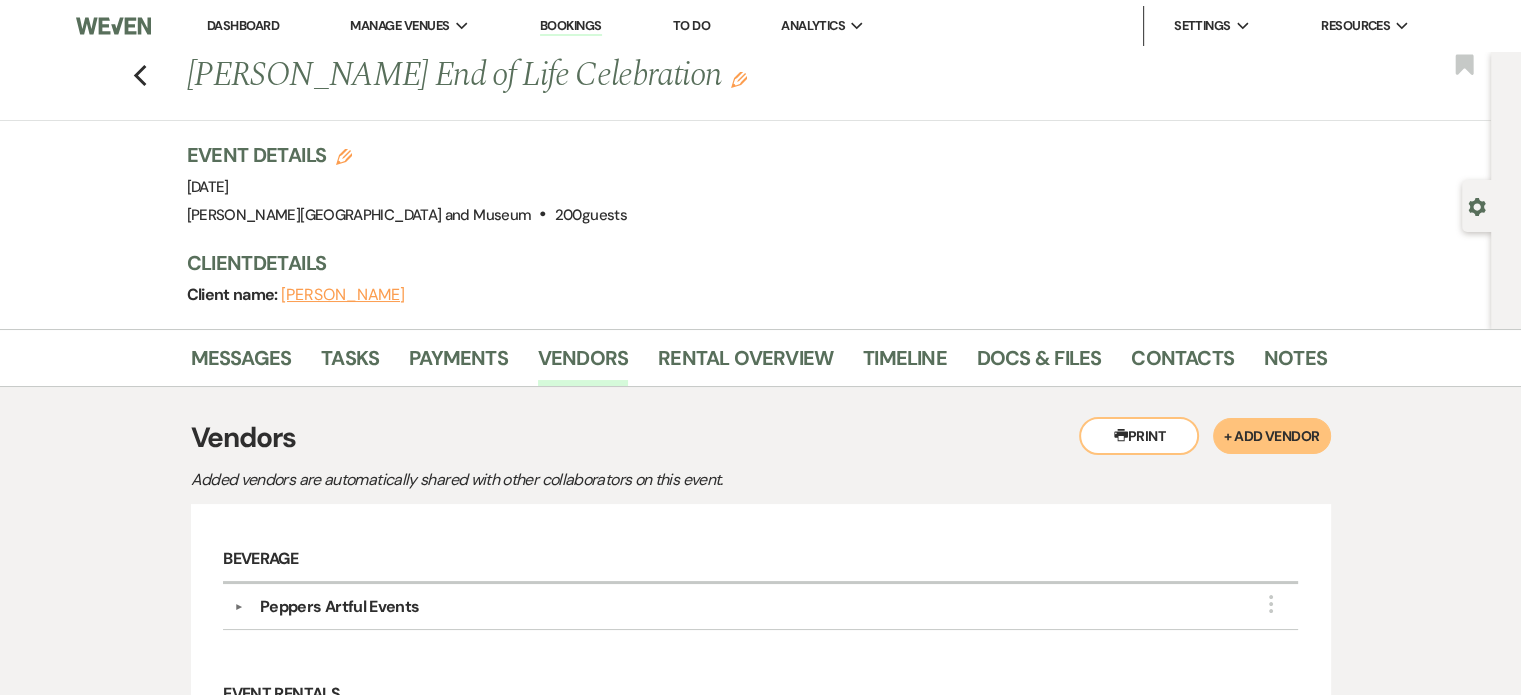 click on "Dashboard" at bounding box center (243, 25) 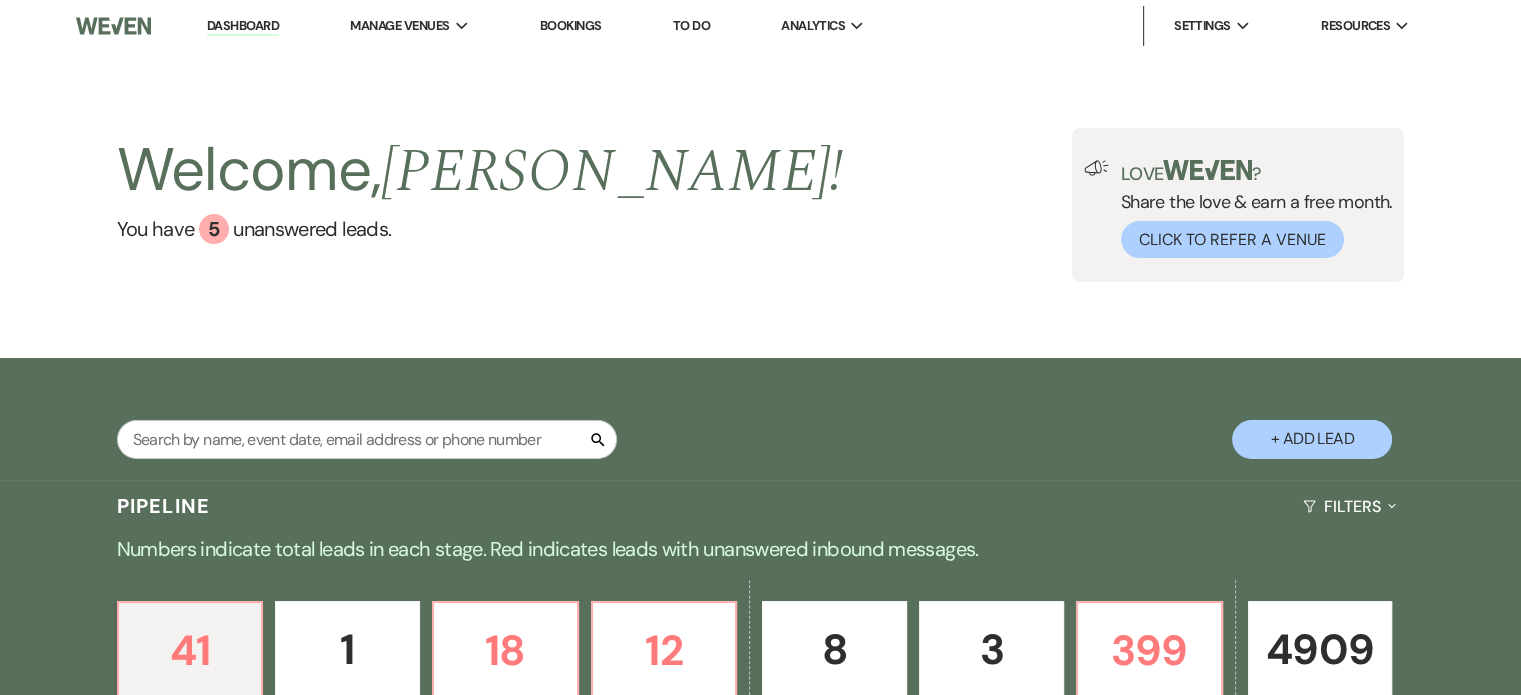 scroll, scrollTop: 466, scrollLeft: 0, axis: vertical 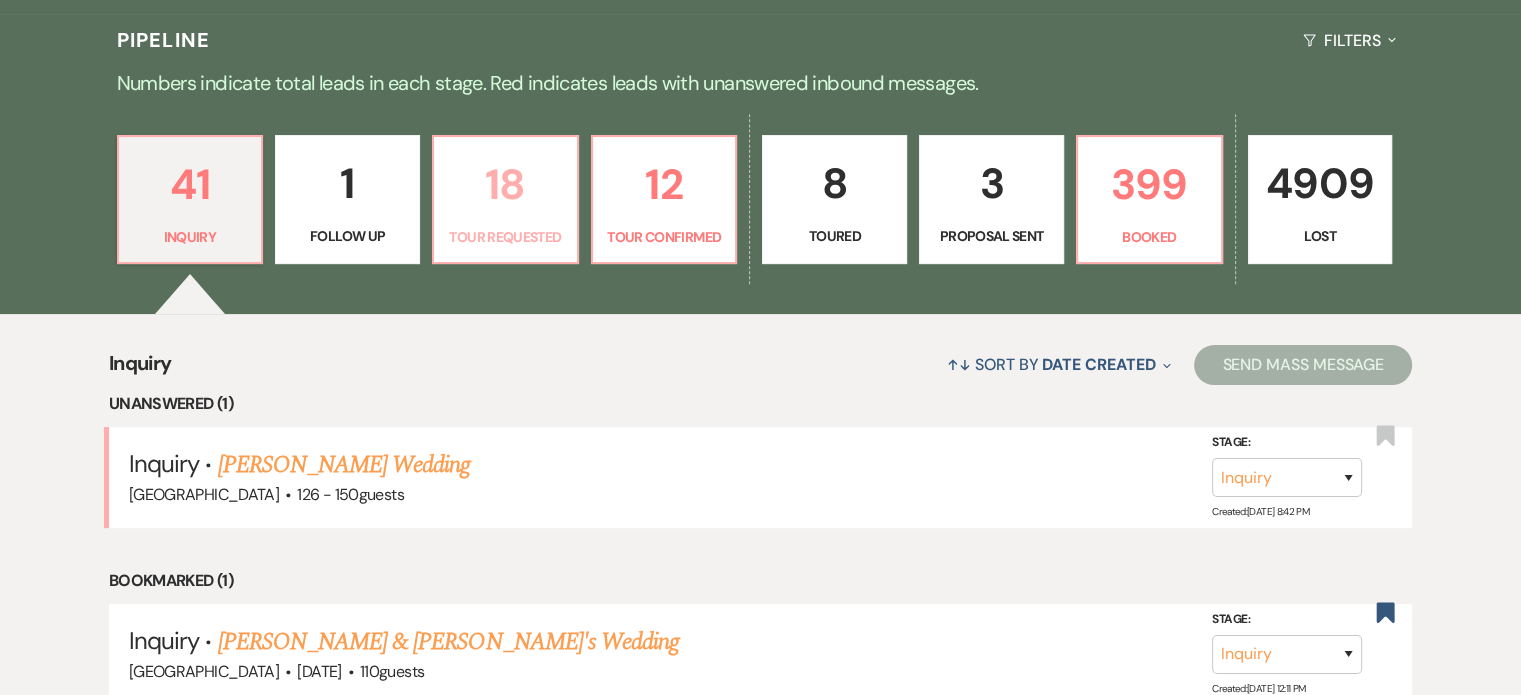 click on "18" at bounding box center [505, 184] 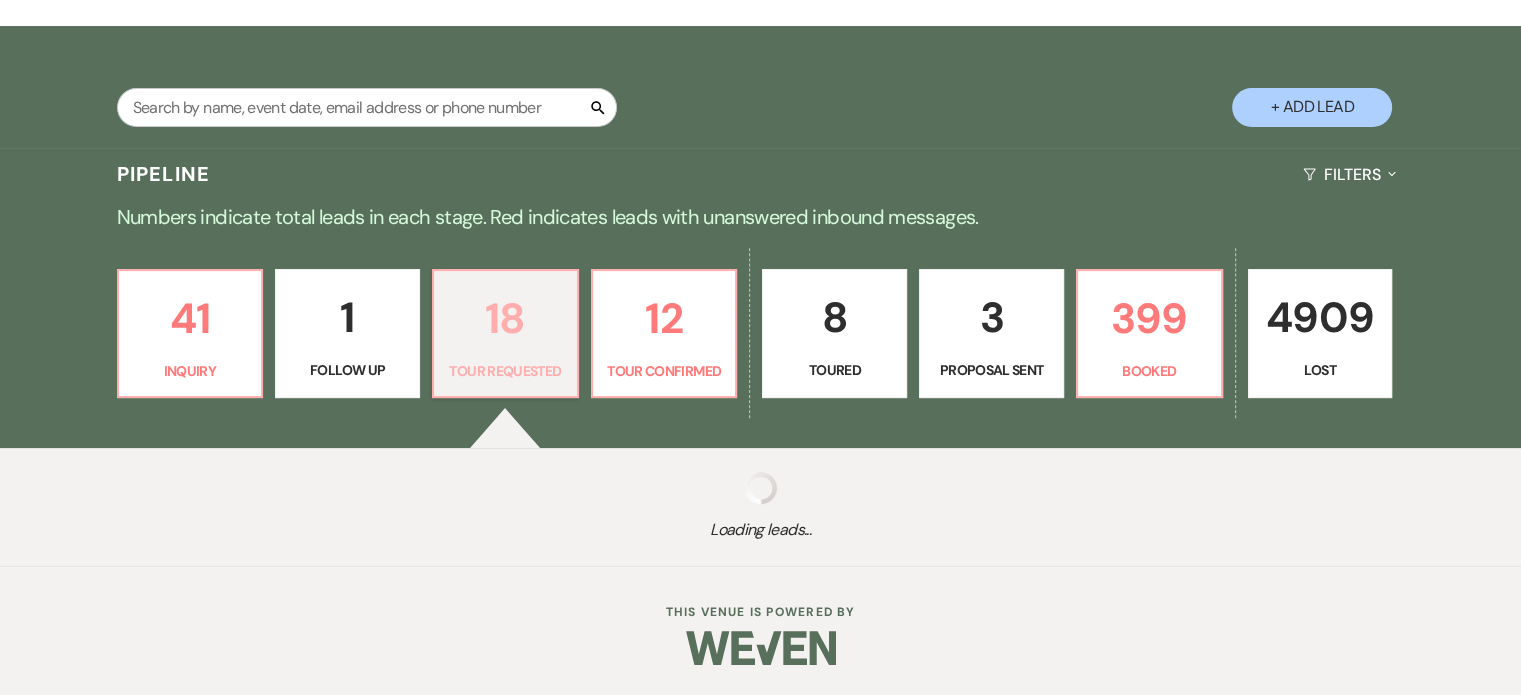 select on "2" 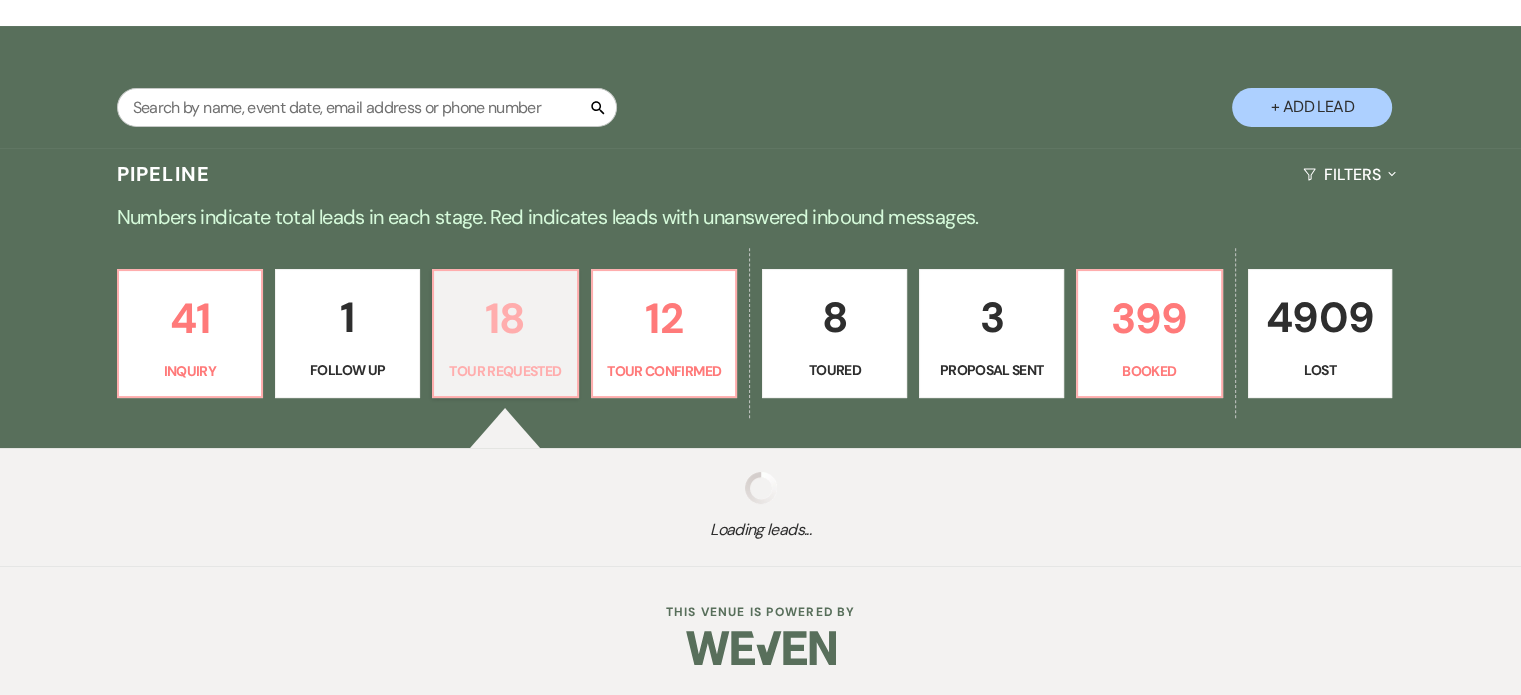 select on "2" 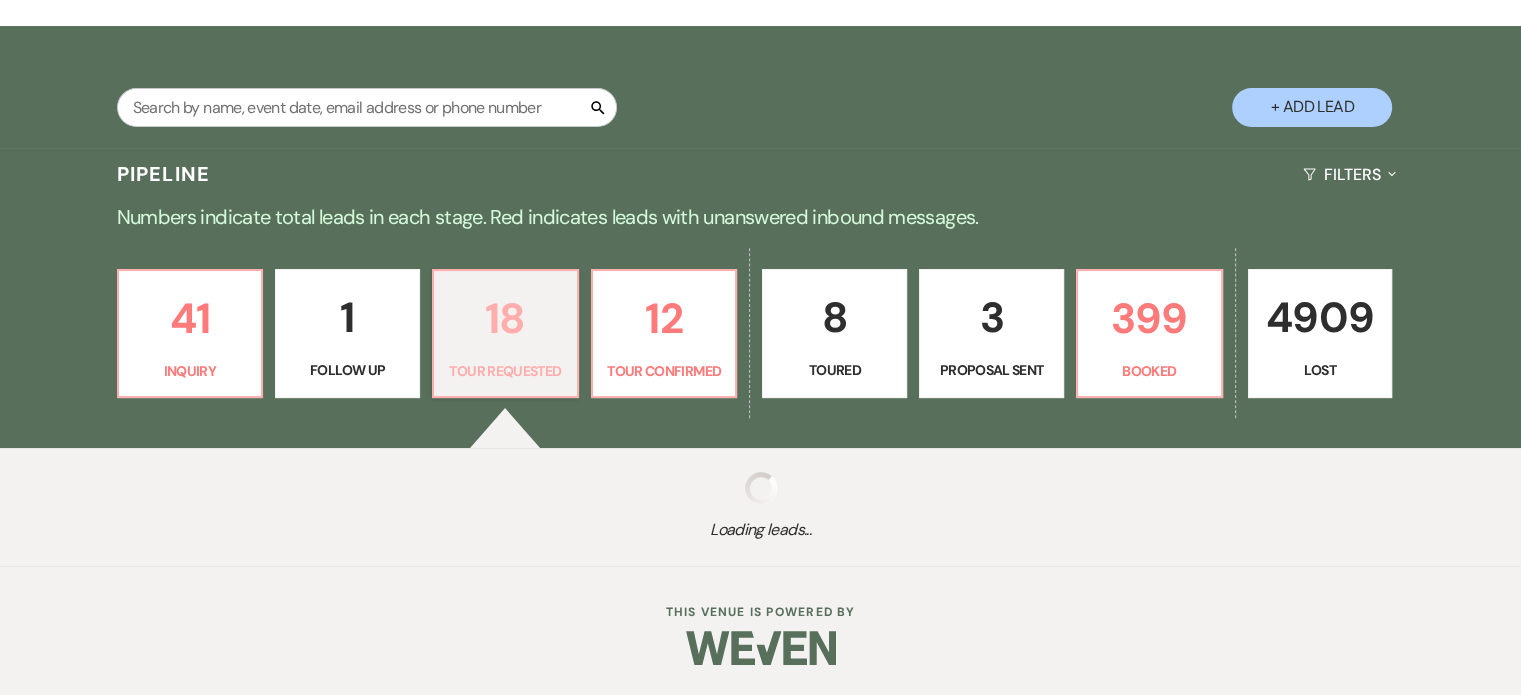 select on "2" 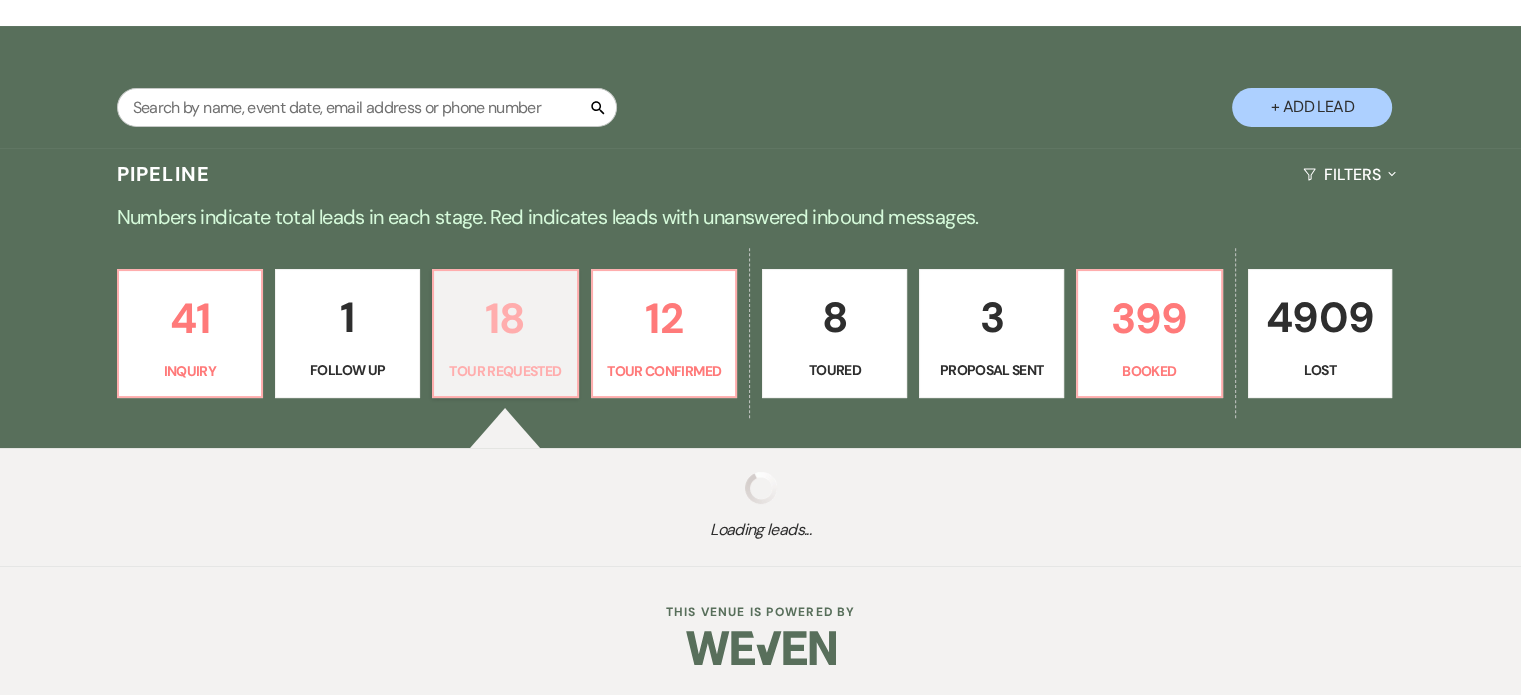 select on "2" 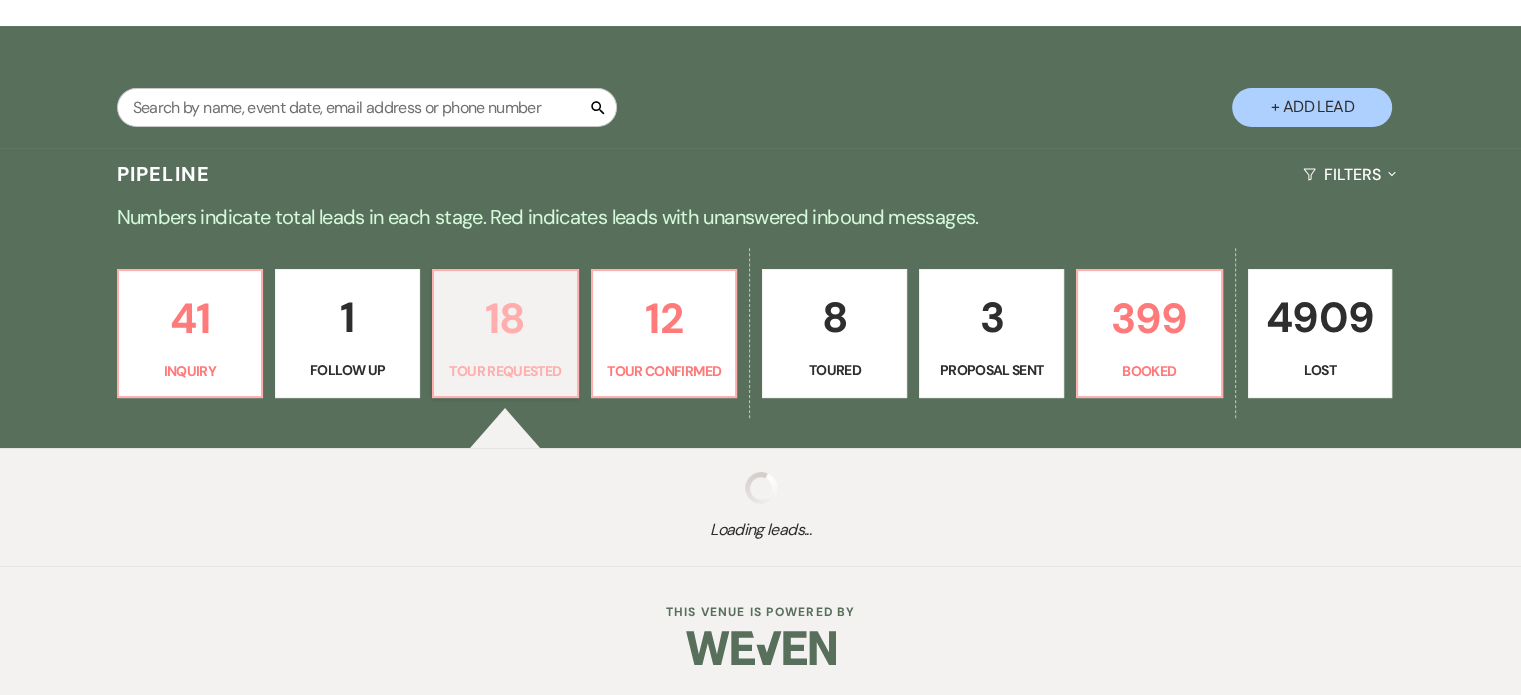 select on "2" 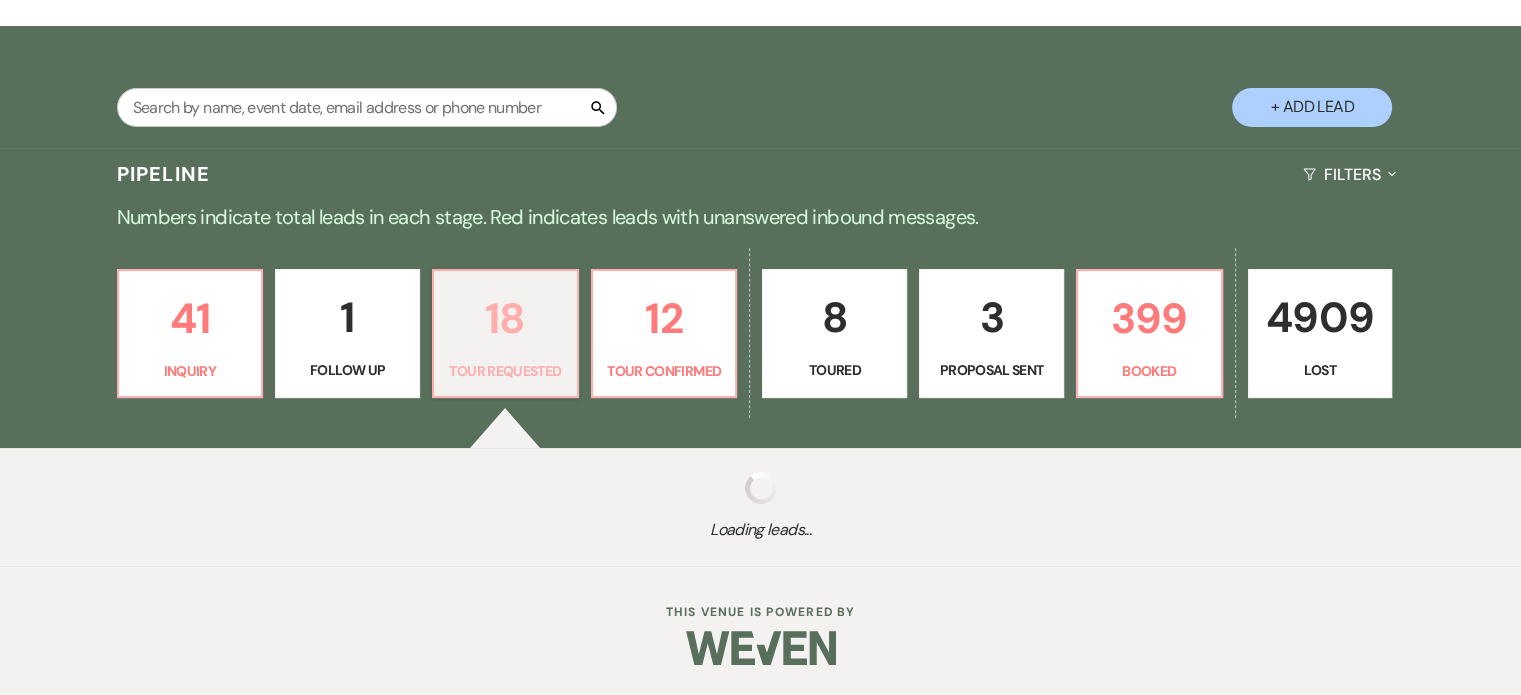 select on "2" 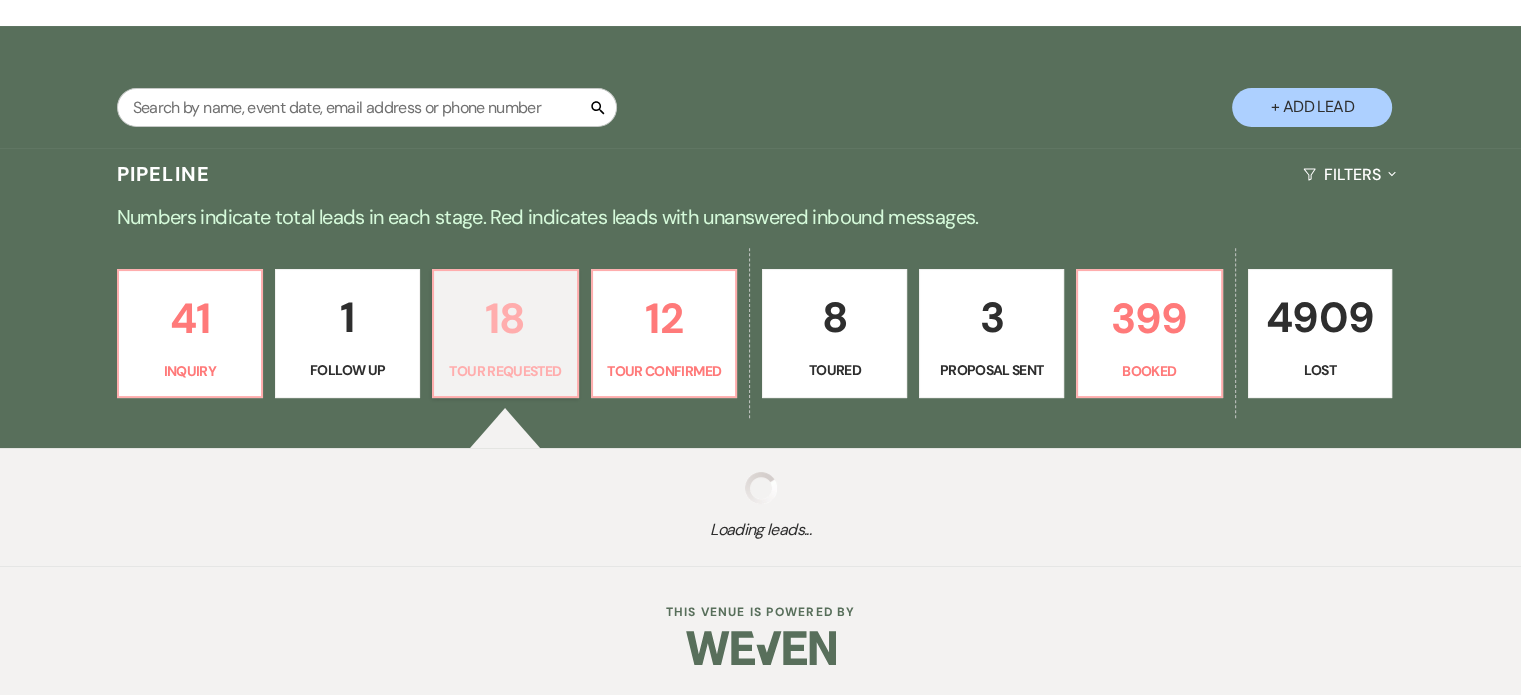 select on "2" 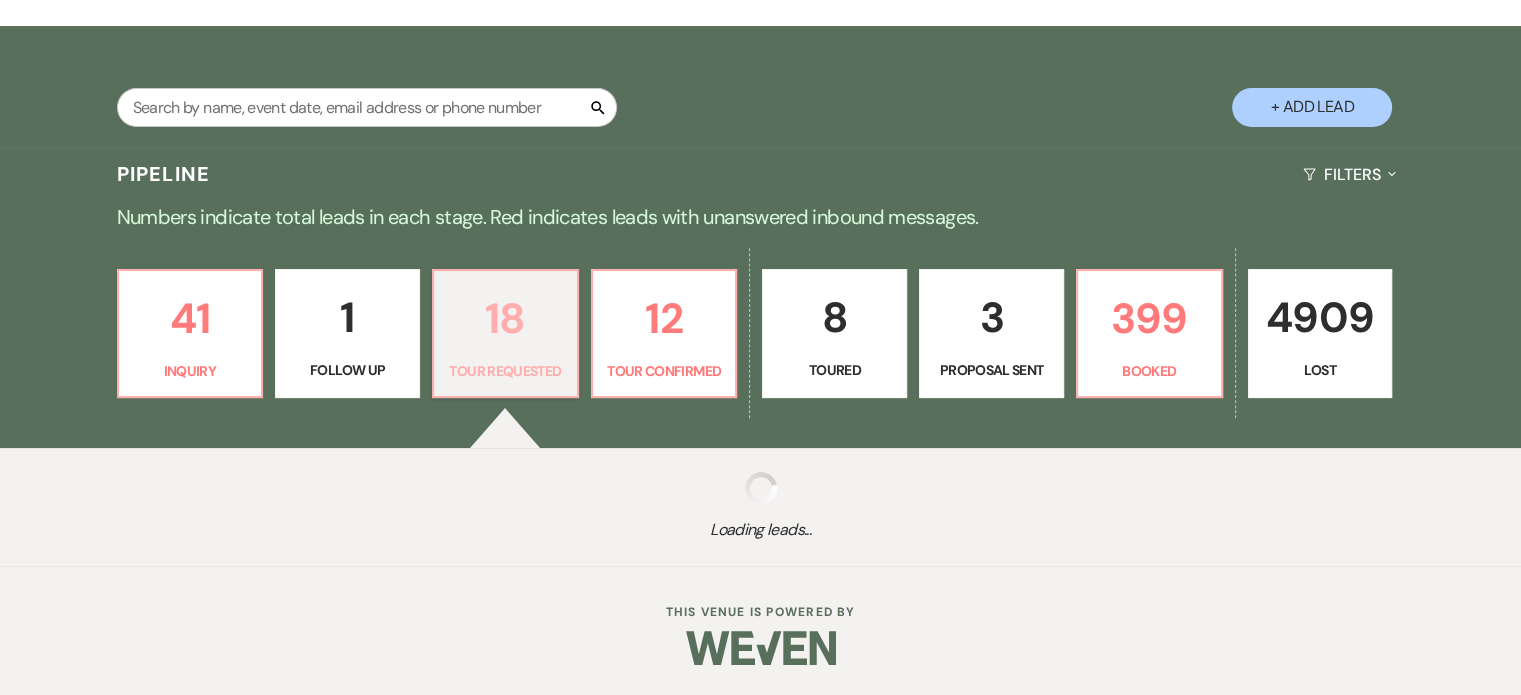 select on "2" 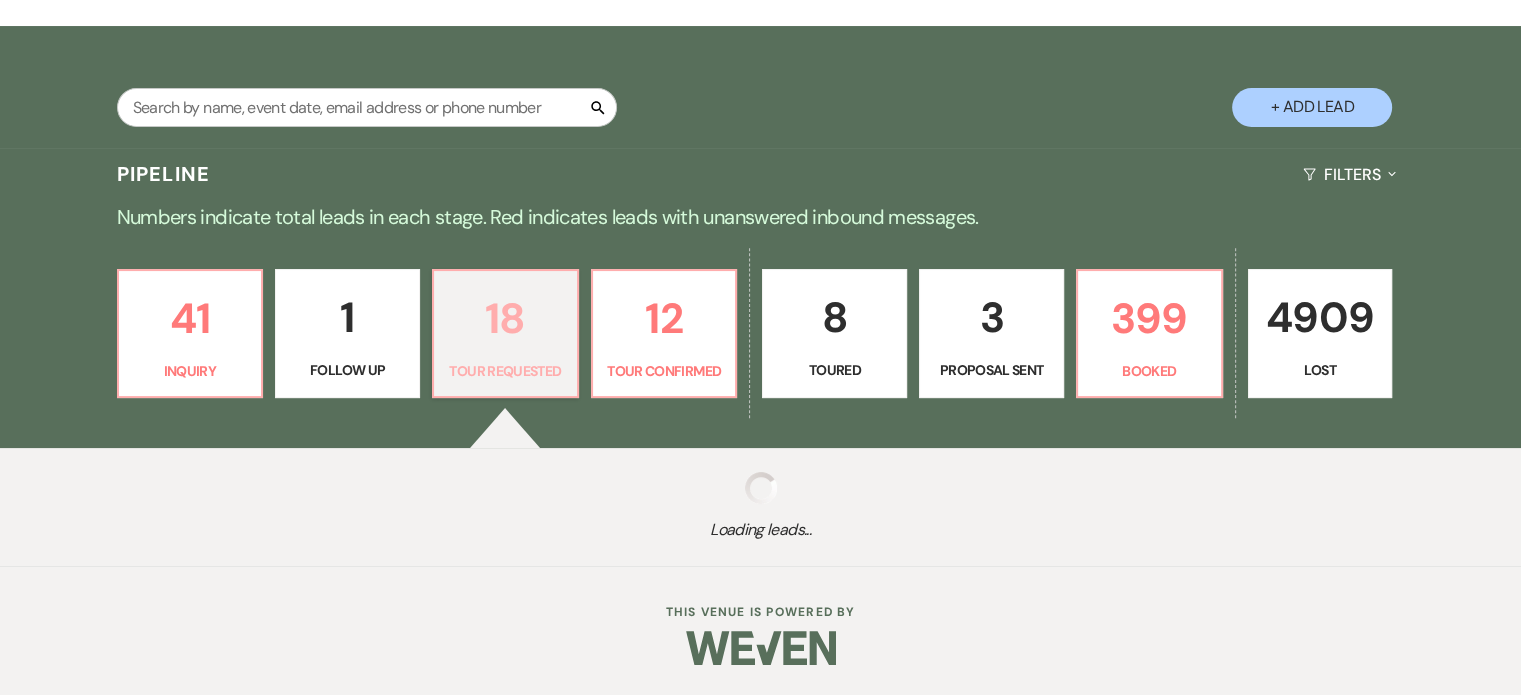 select on "2" 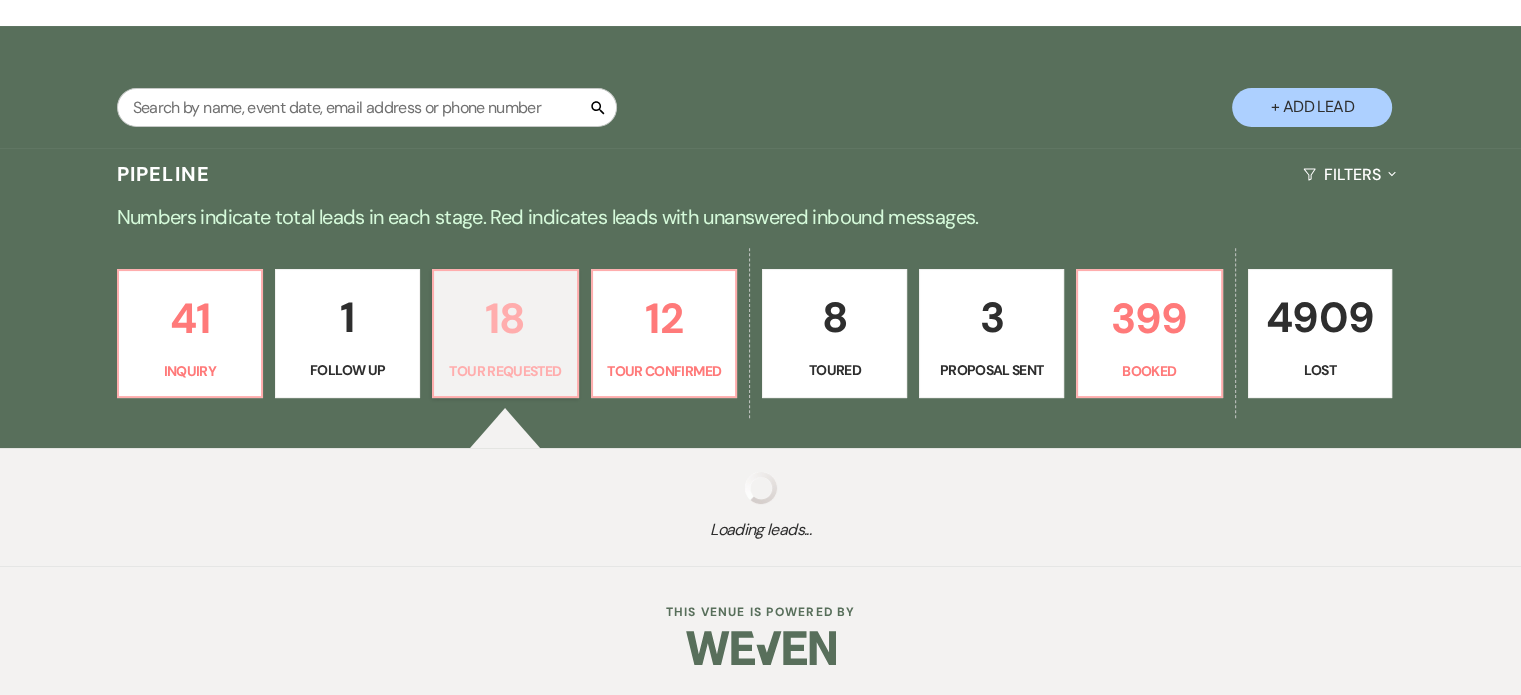 select on "2" 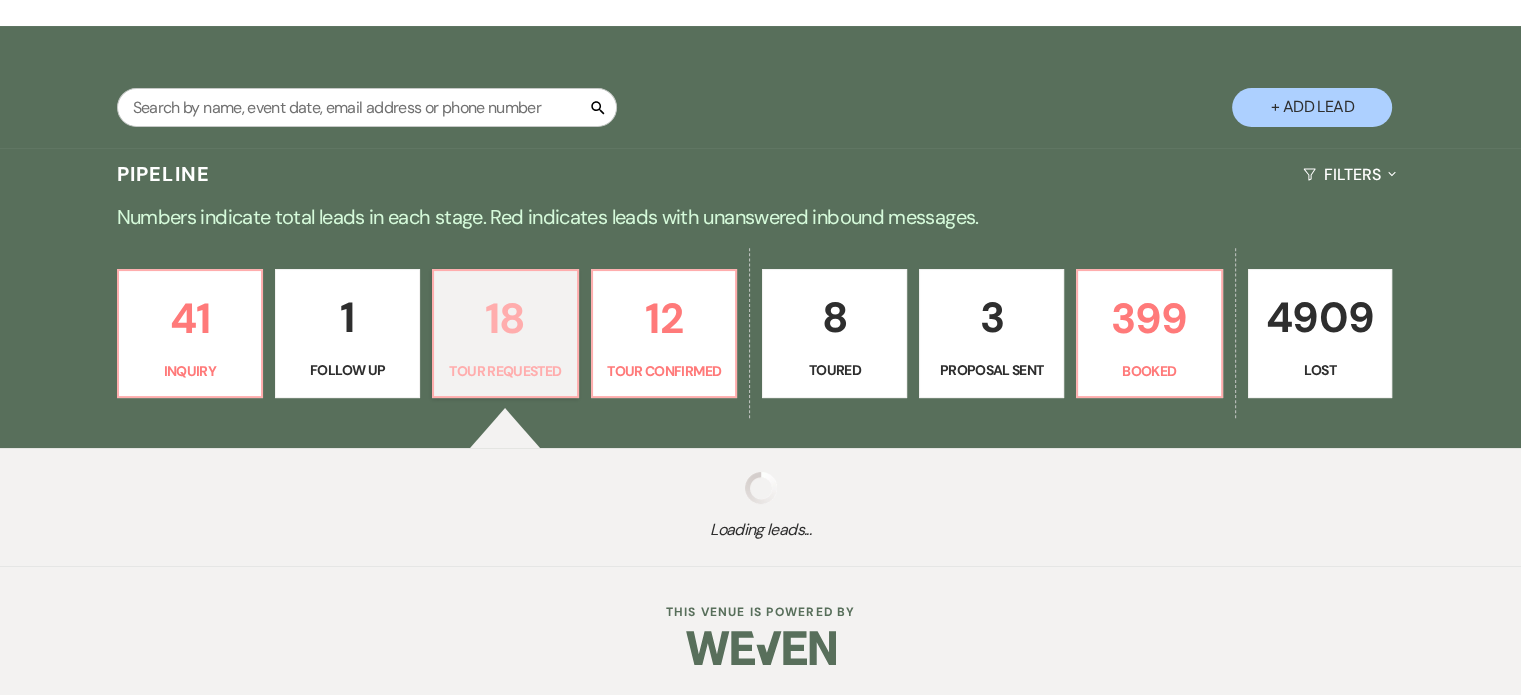 select on "2" 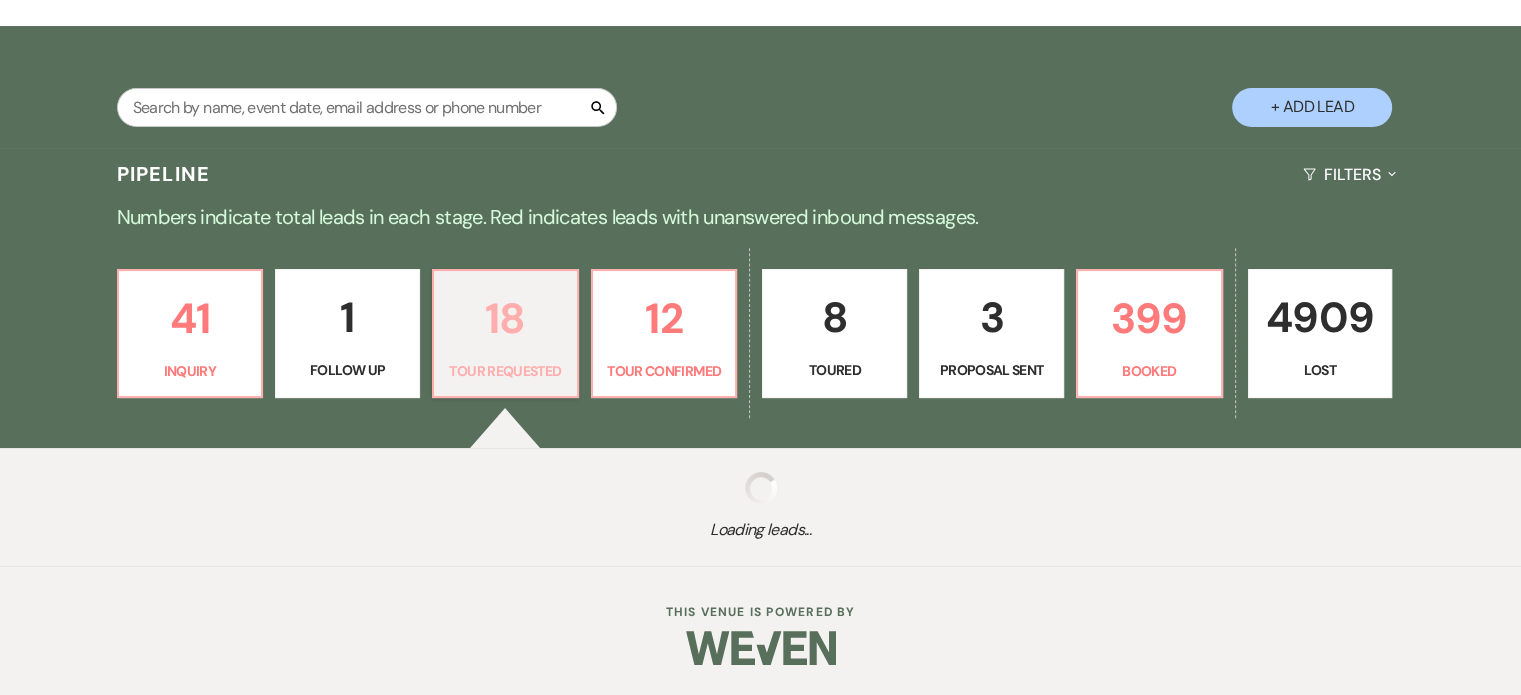 select on "2" 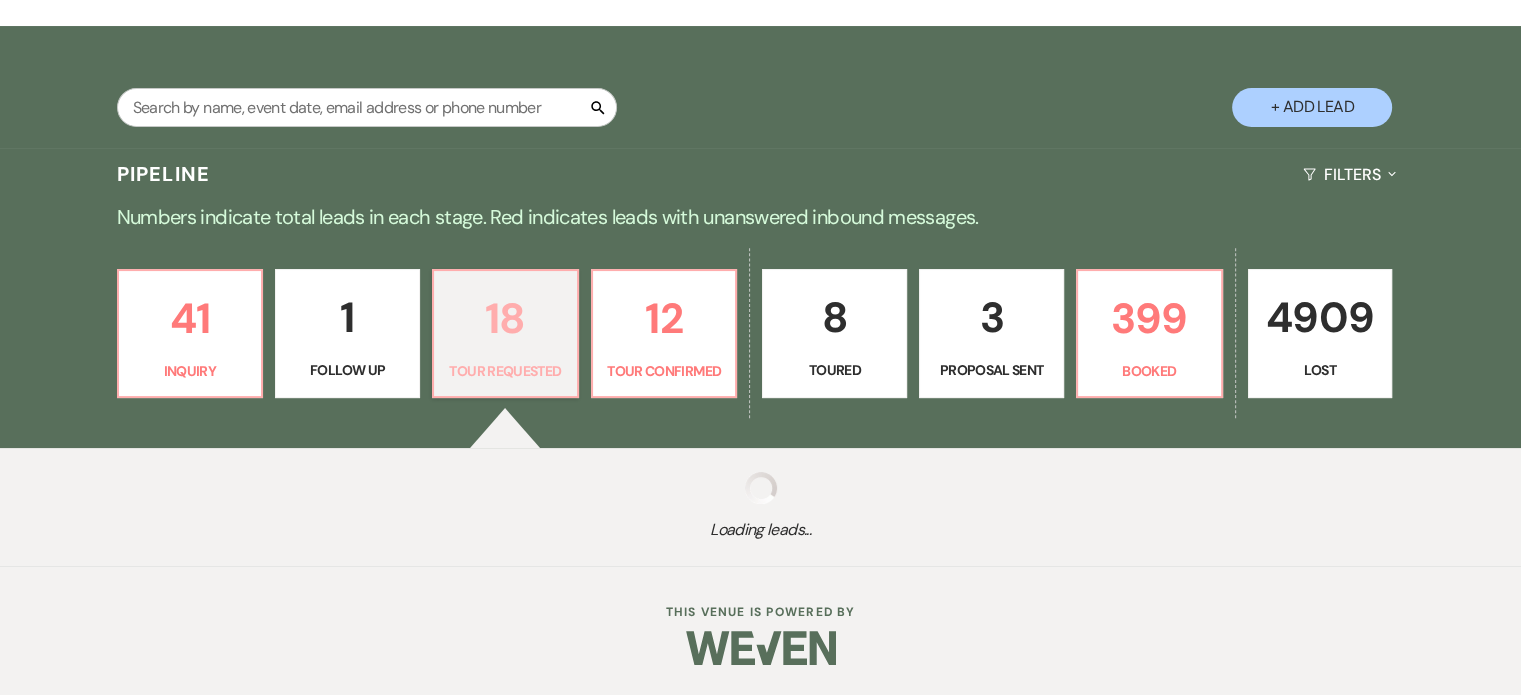 select on "2" 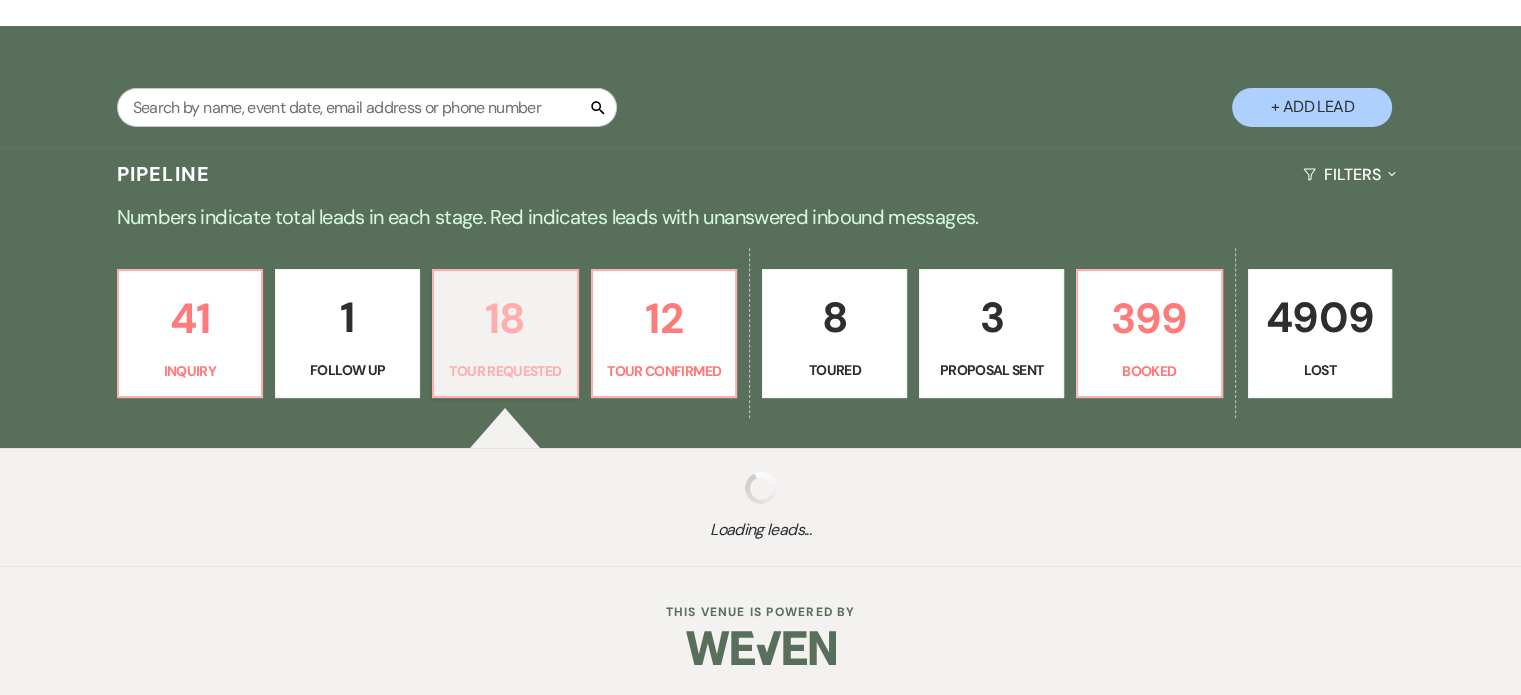 select on "2" 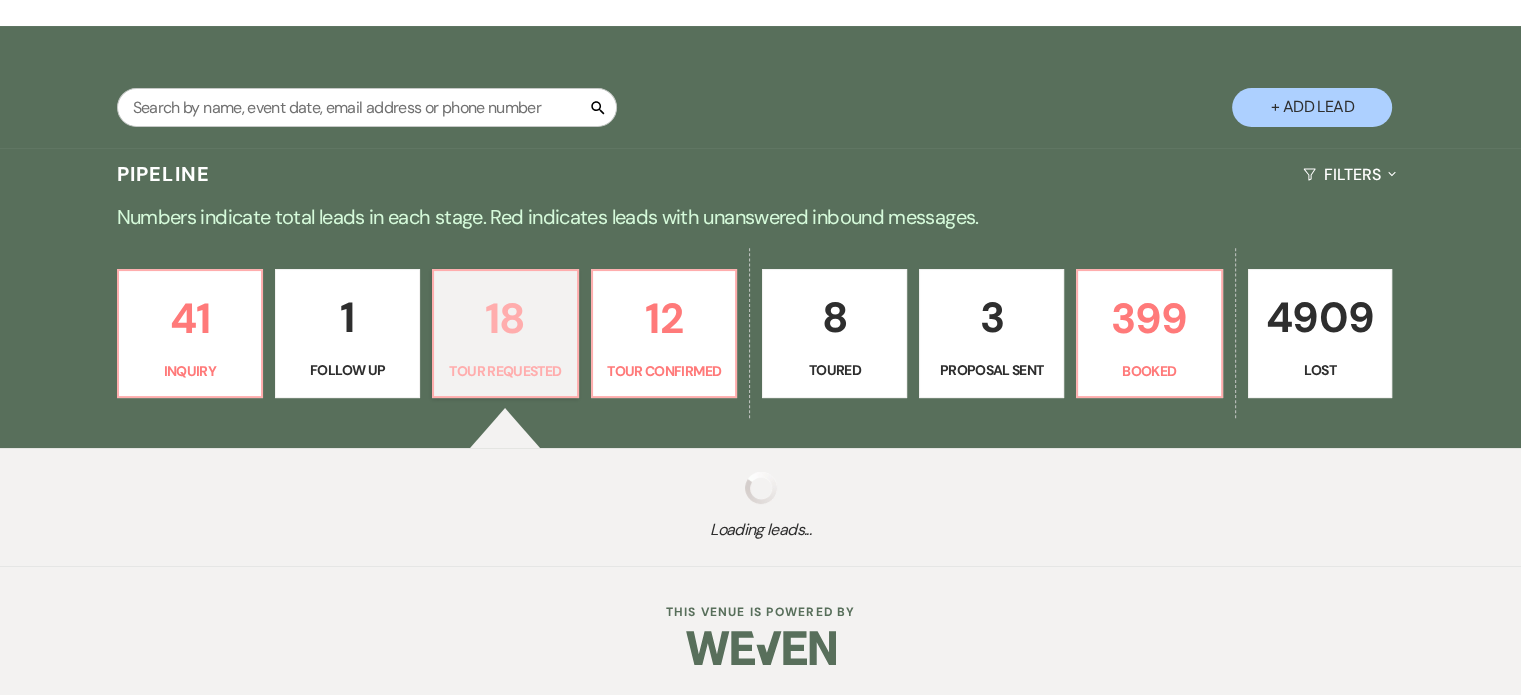 select on "2" 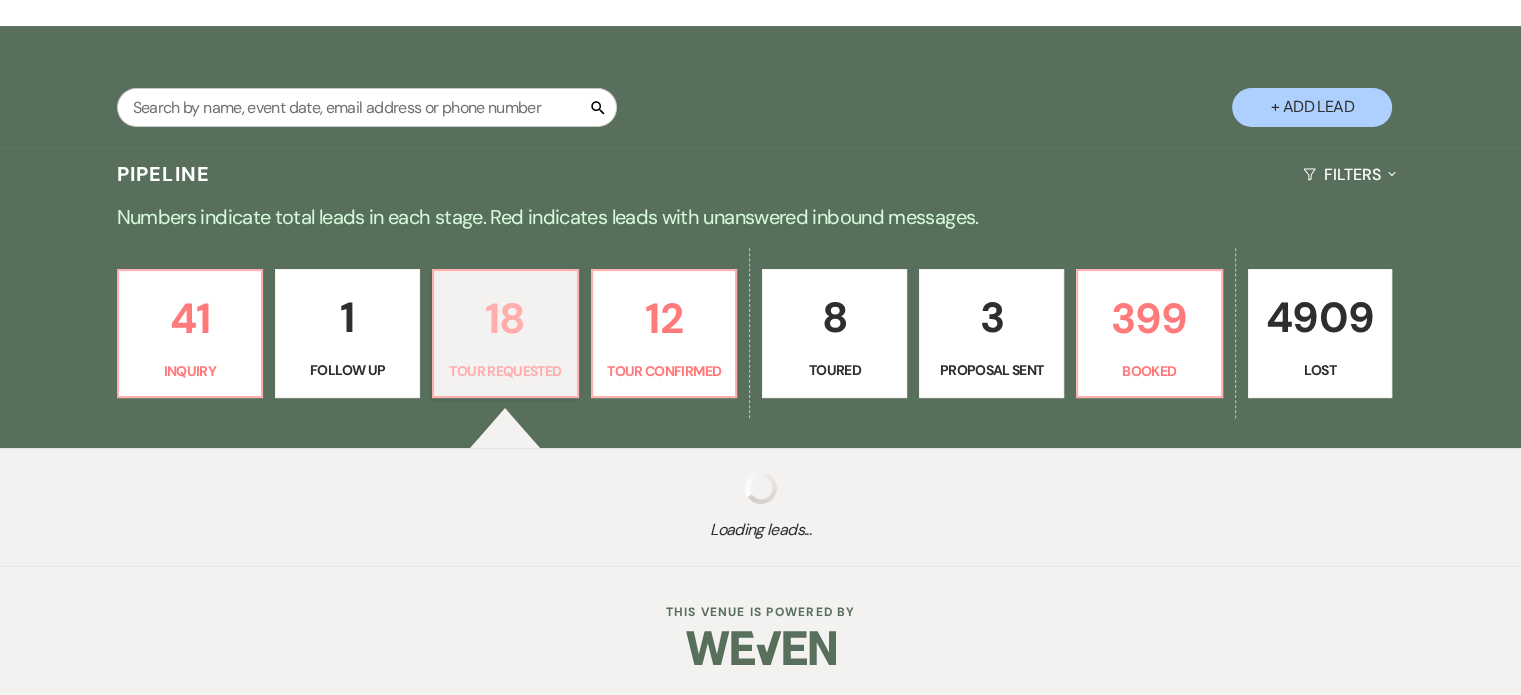 select on "2" 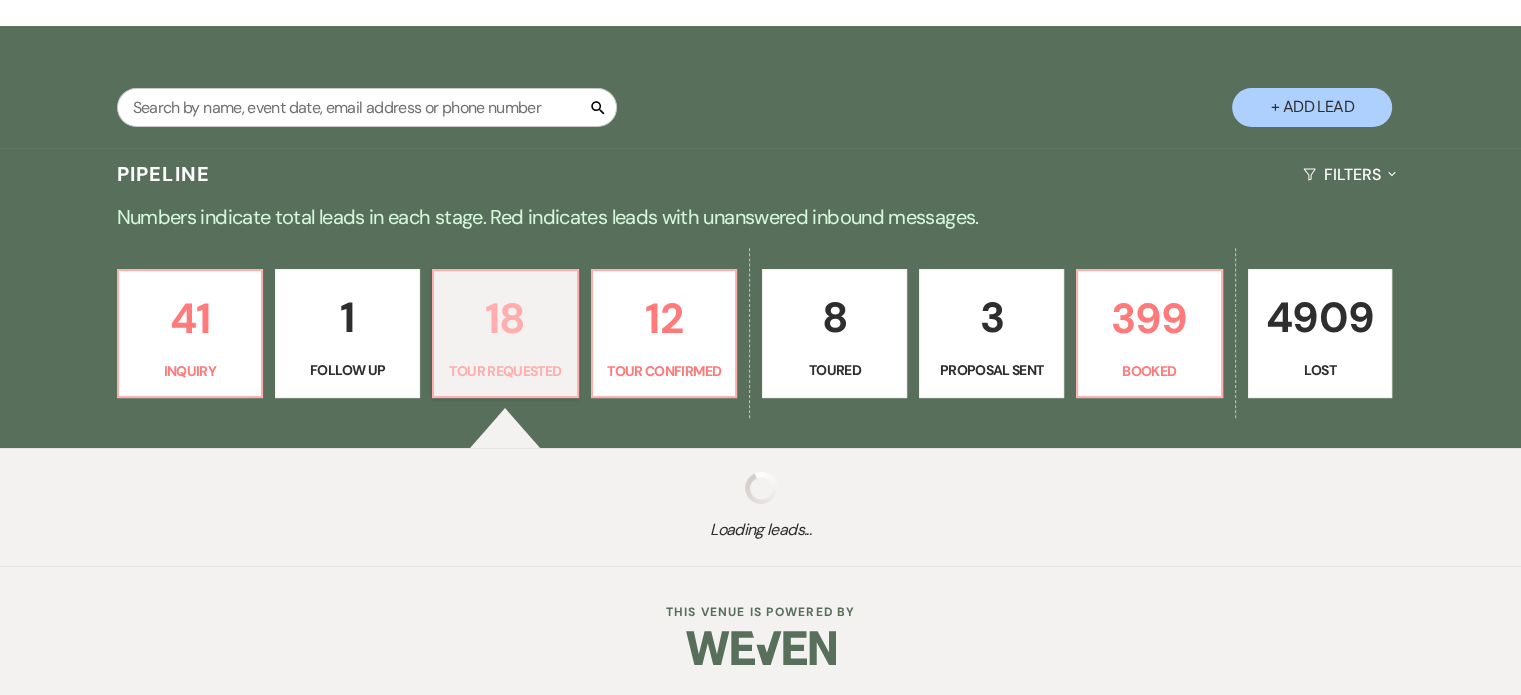 select on "2" 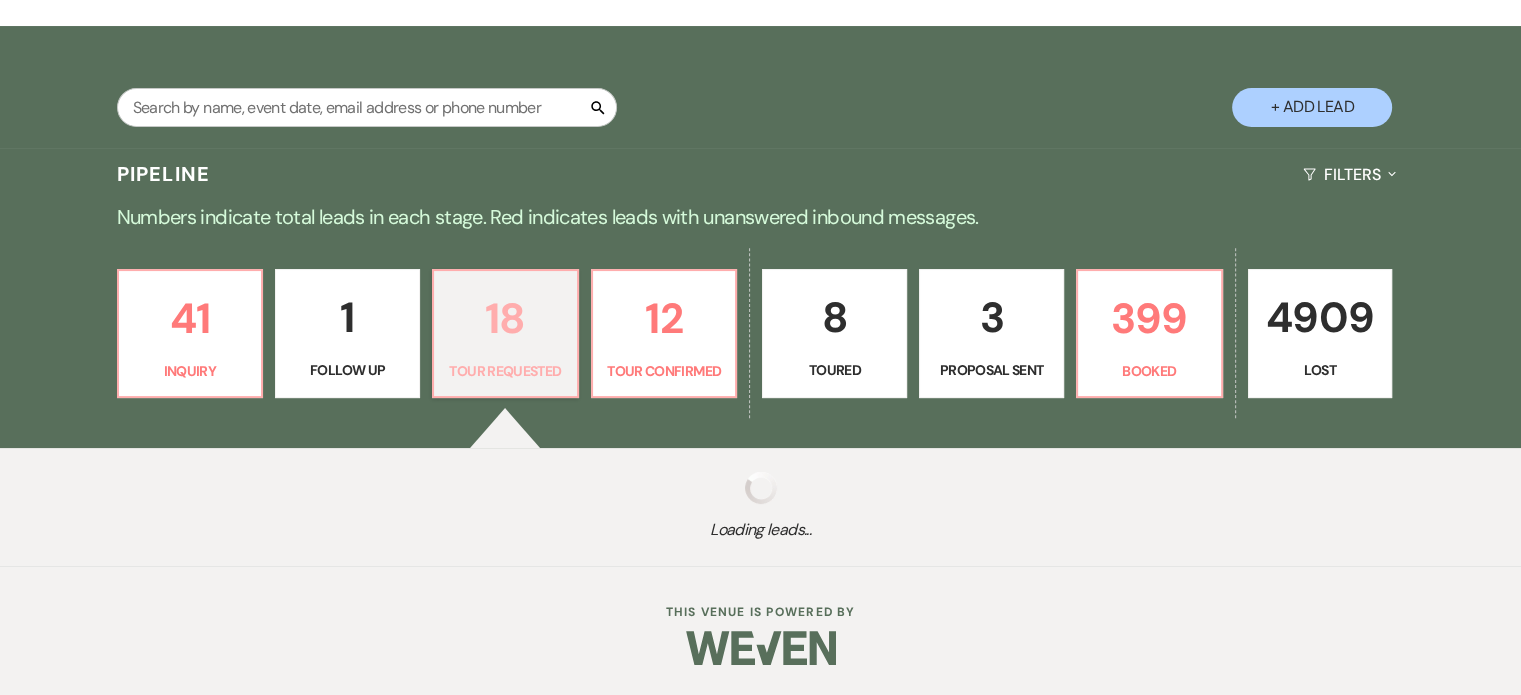 select on "2" 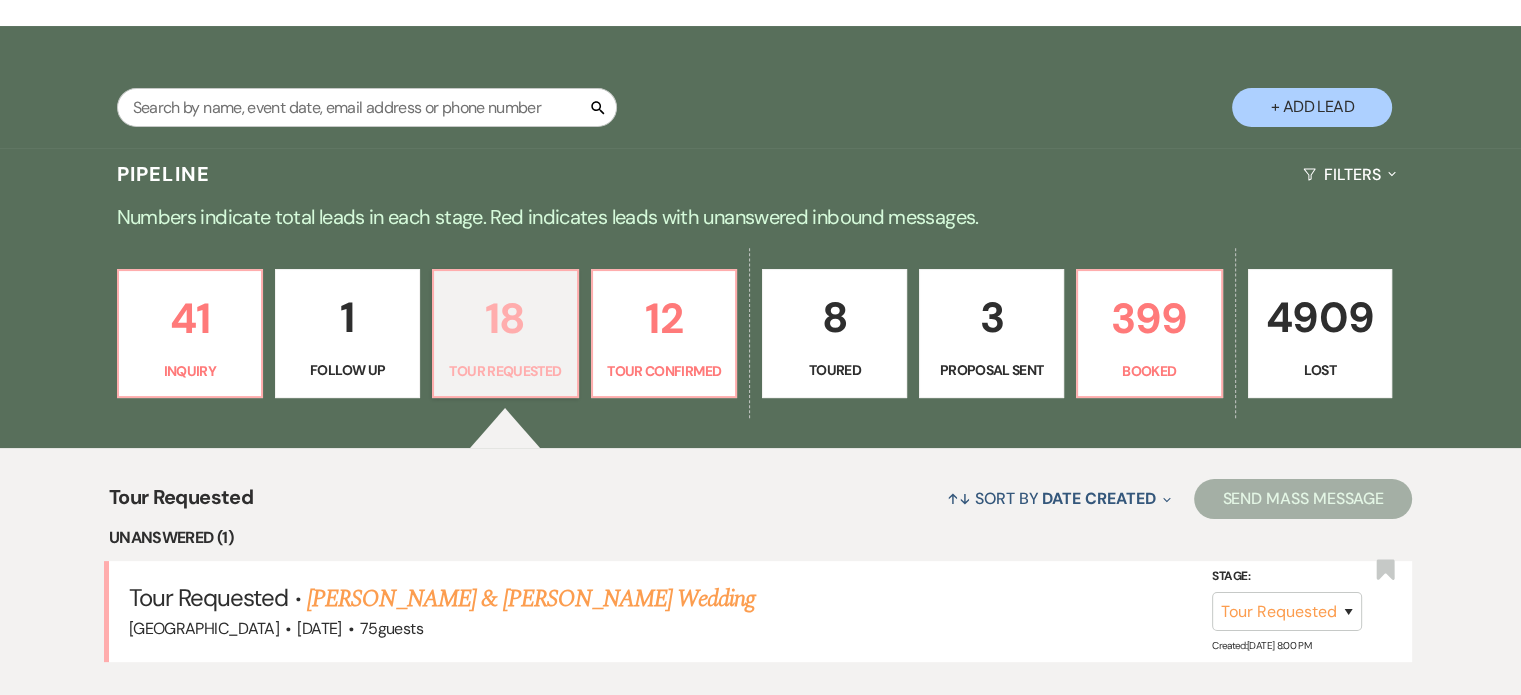 scroll, scrollTop: 466, scrollLeft: 0, axis: vertical 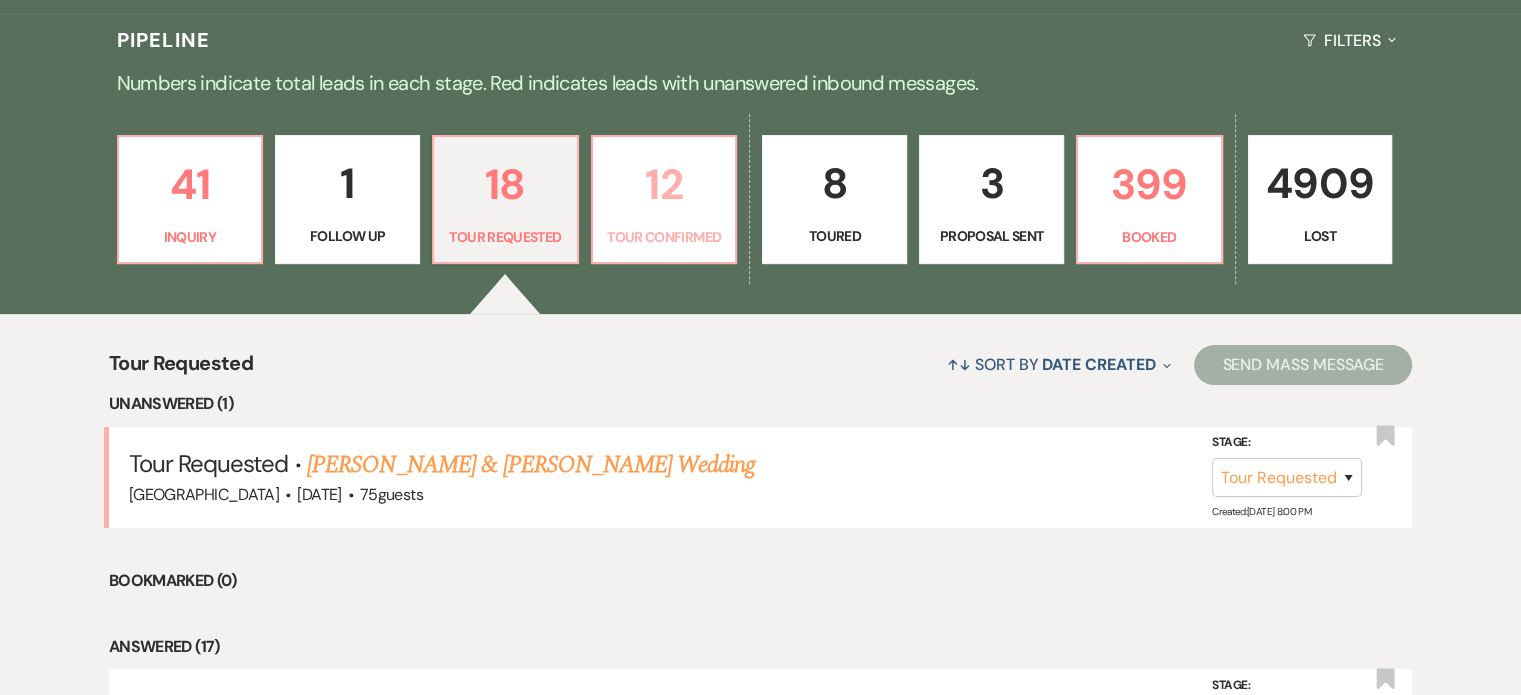 click on "12" at bounding box center [664, 184] 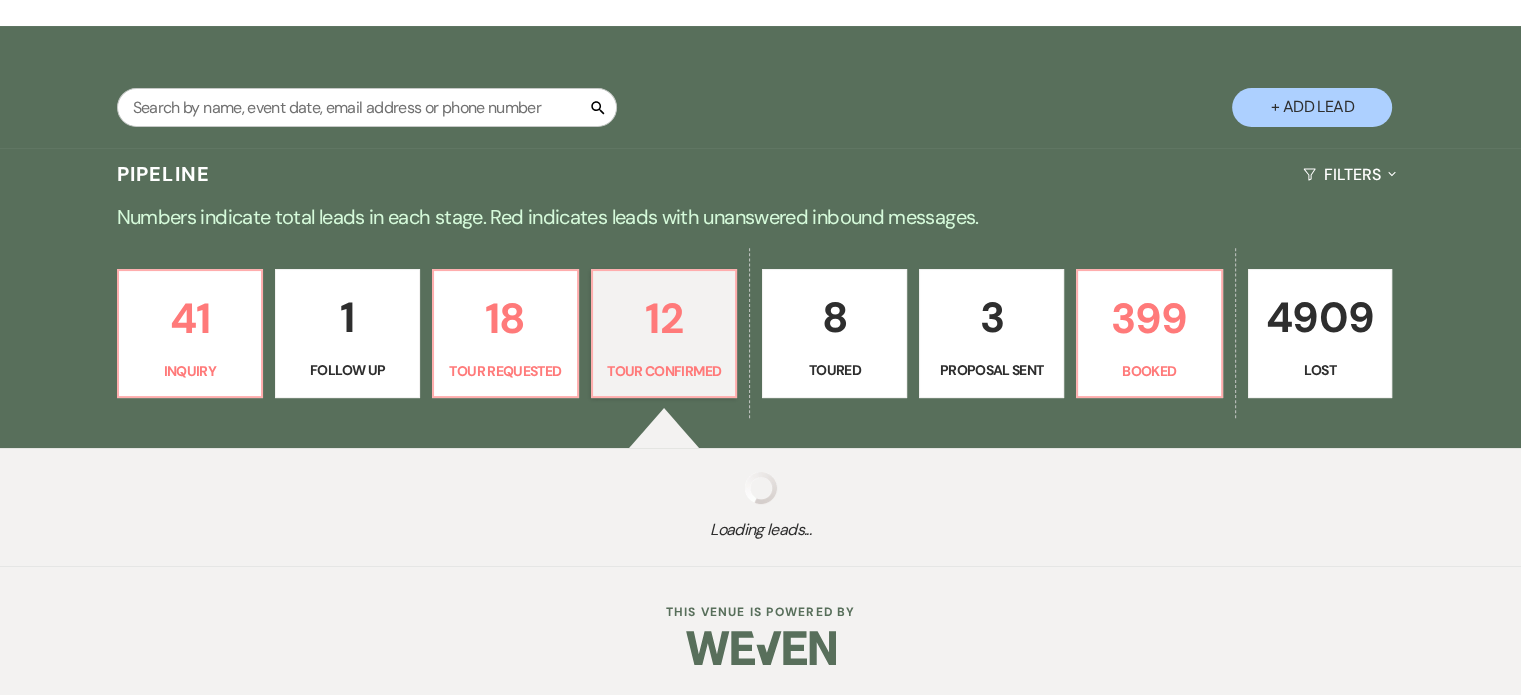scroll, scrollTop: 466, scrollLeft: 0, axis: vertical 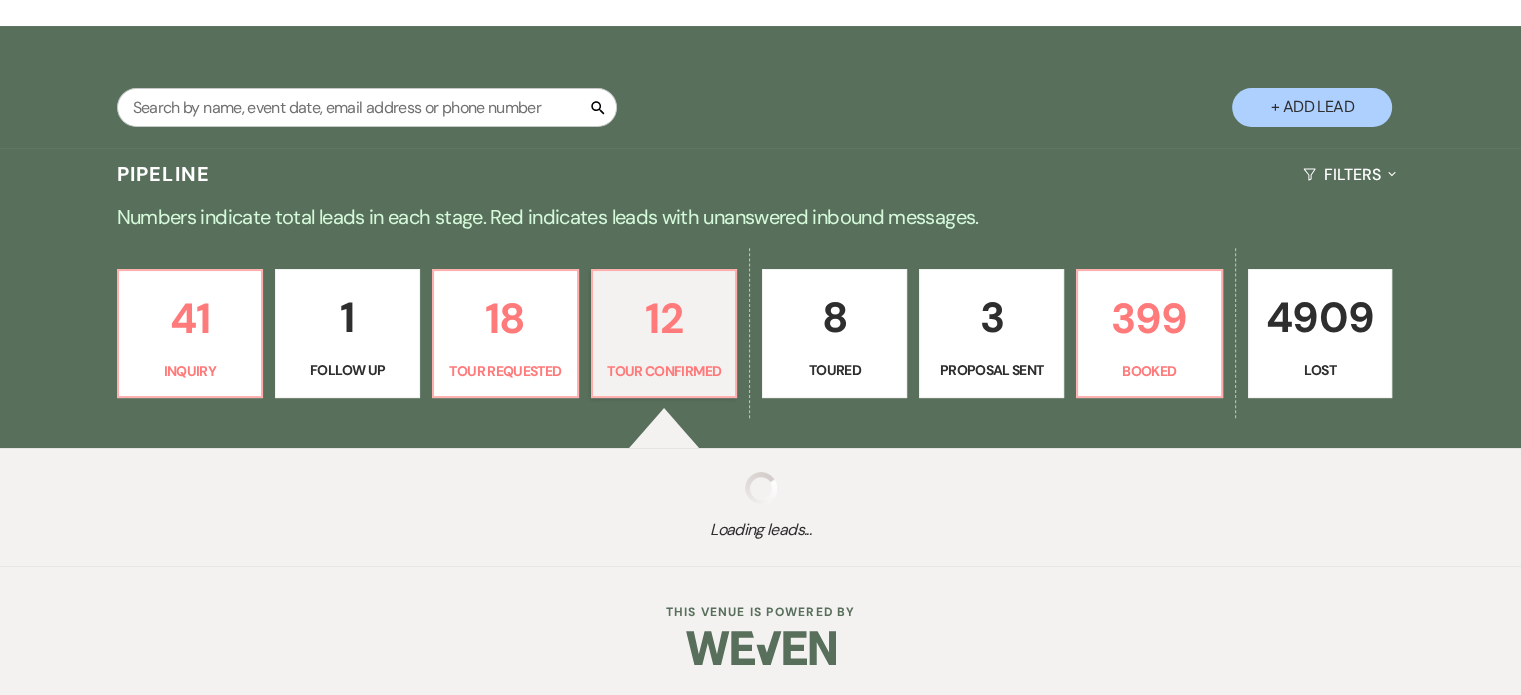select on "4" 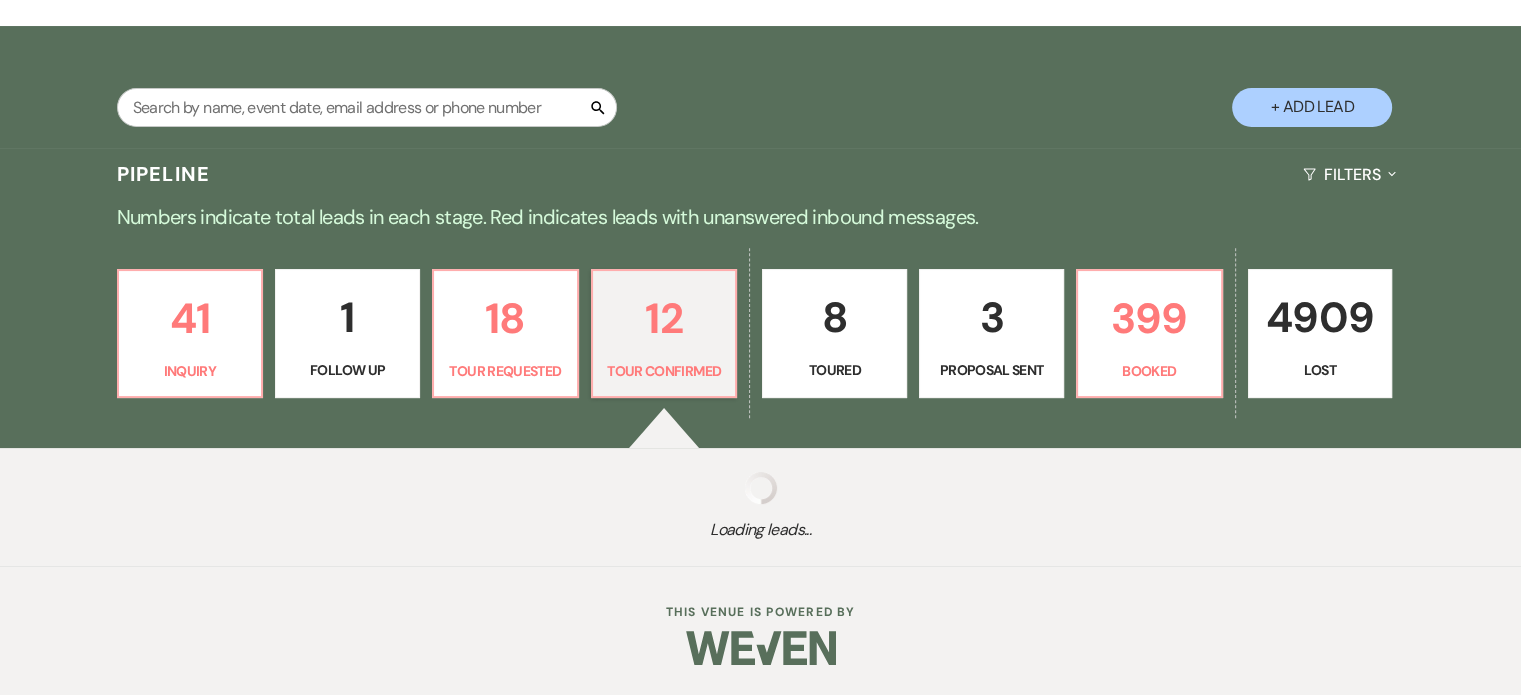 select on "4" 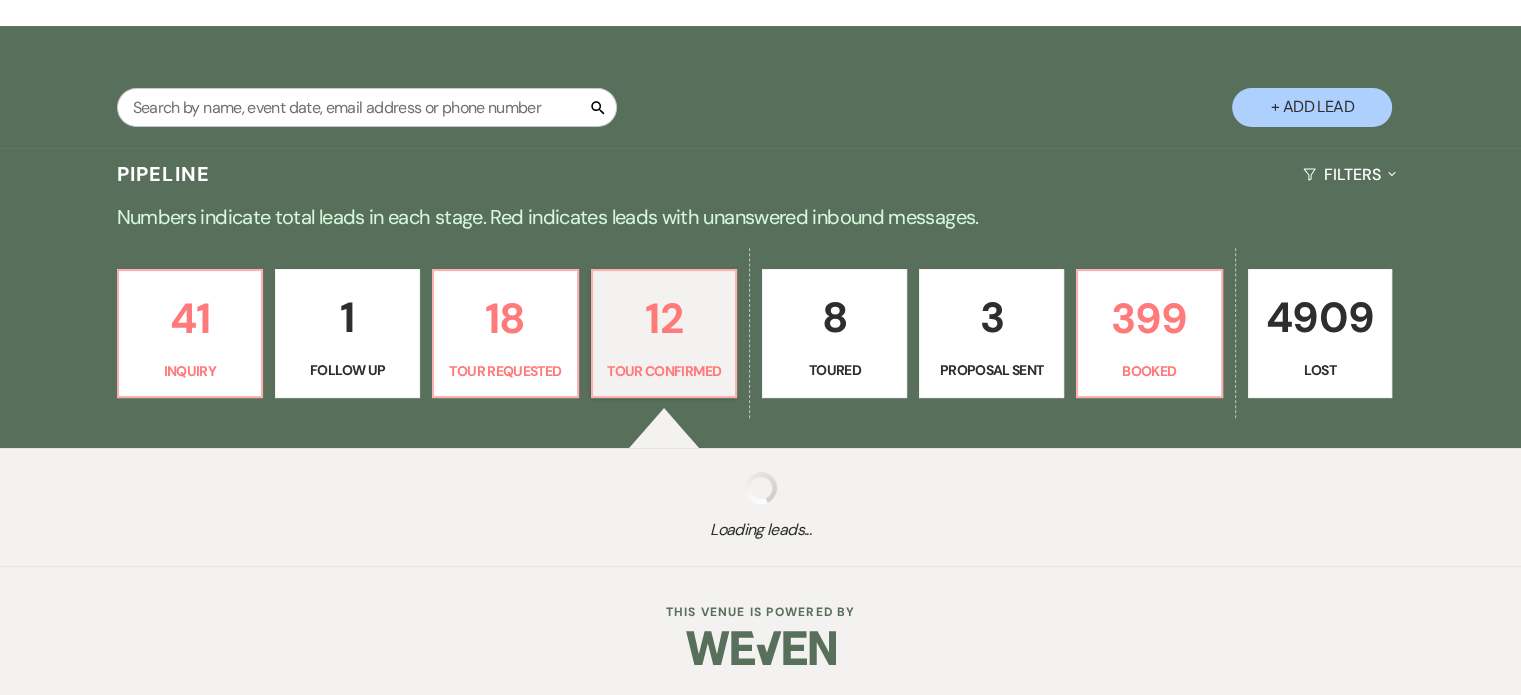 select on "4" 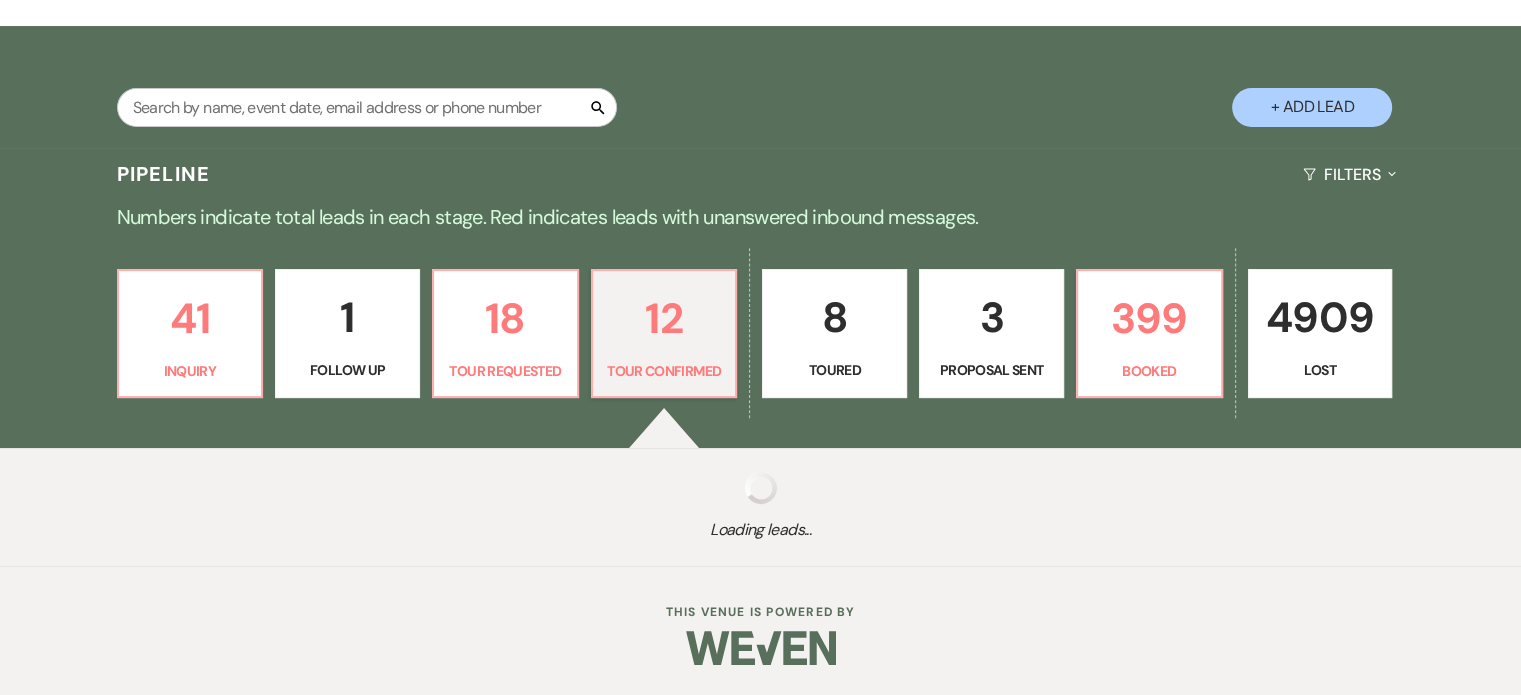 select on "4" 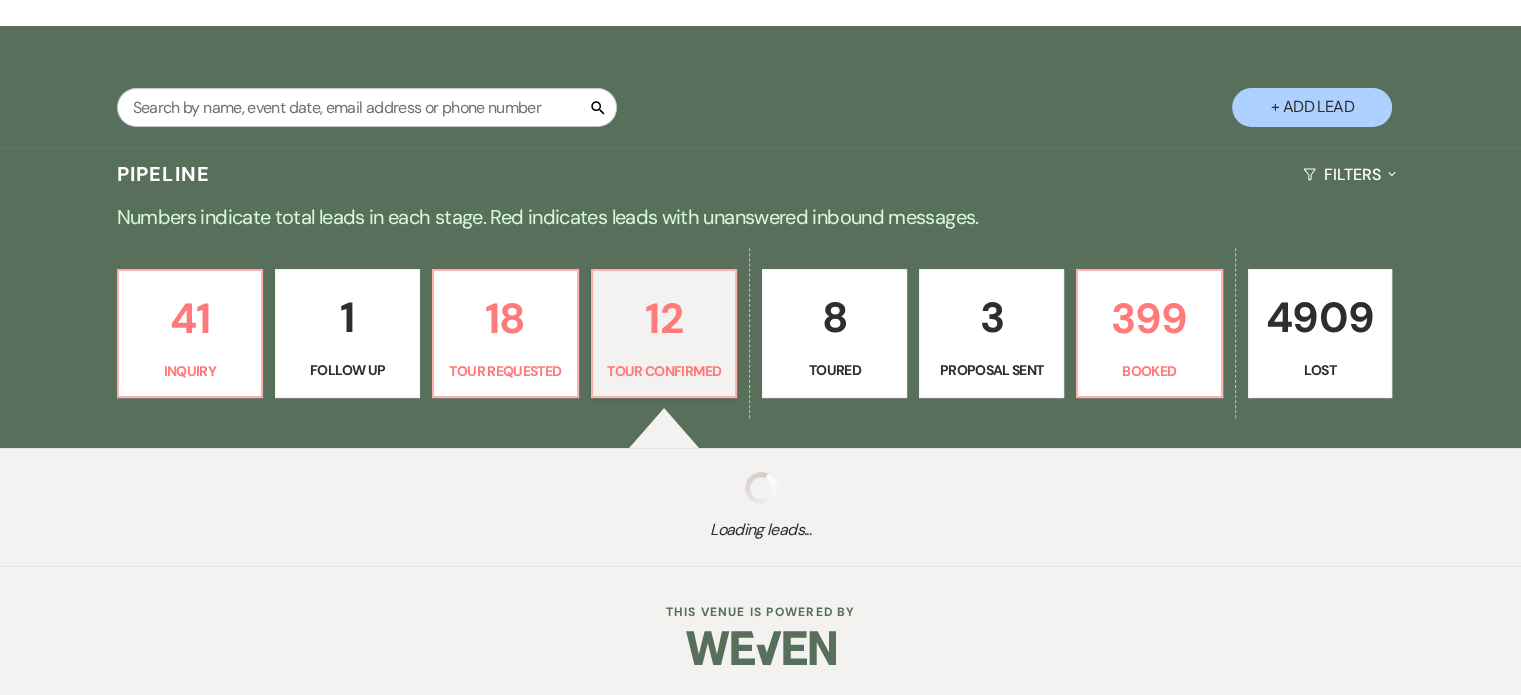 select on "4" 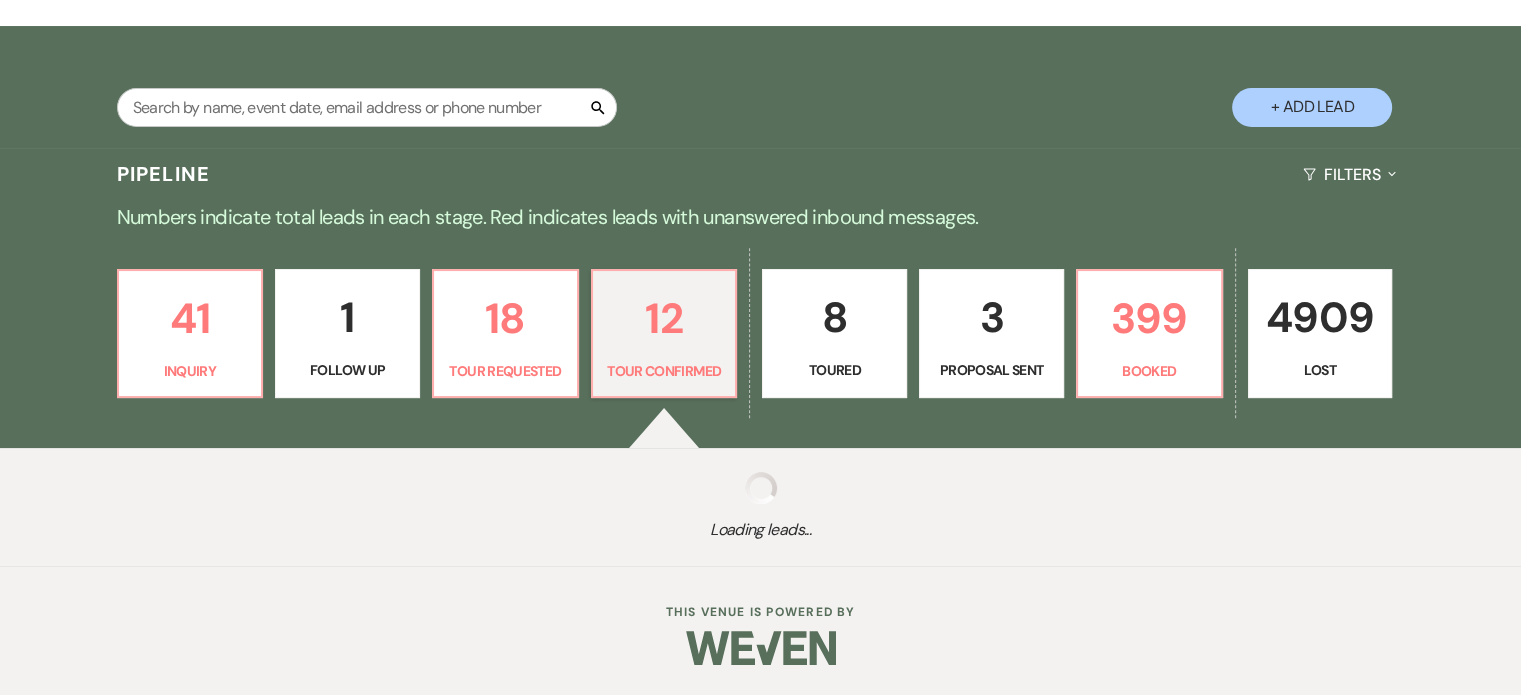 select on "4" 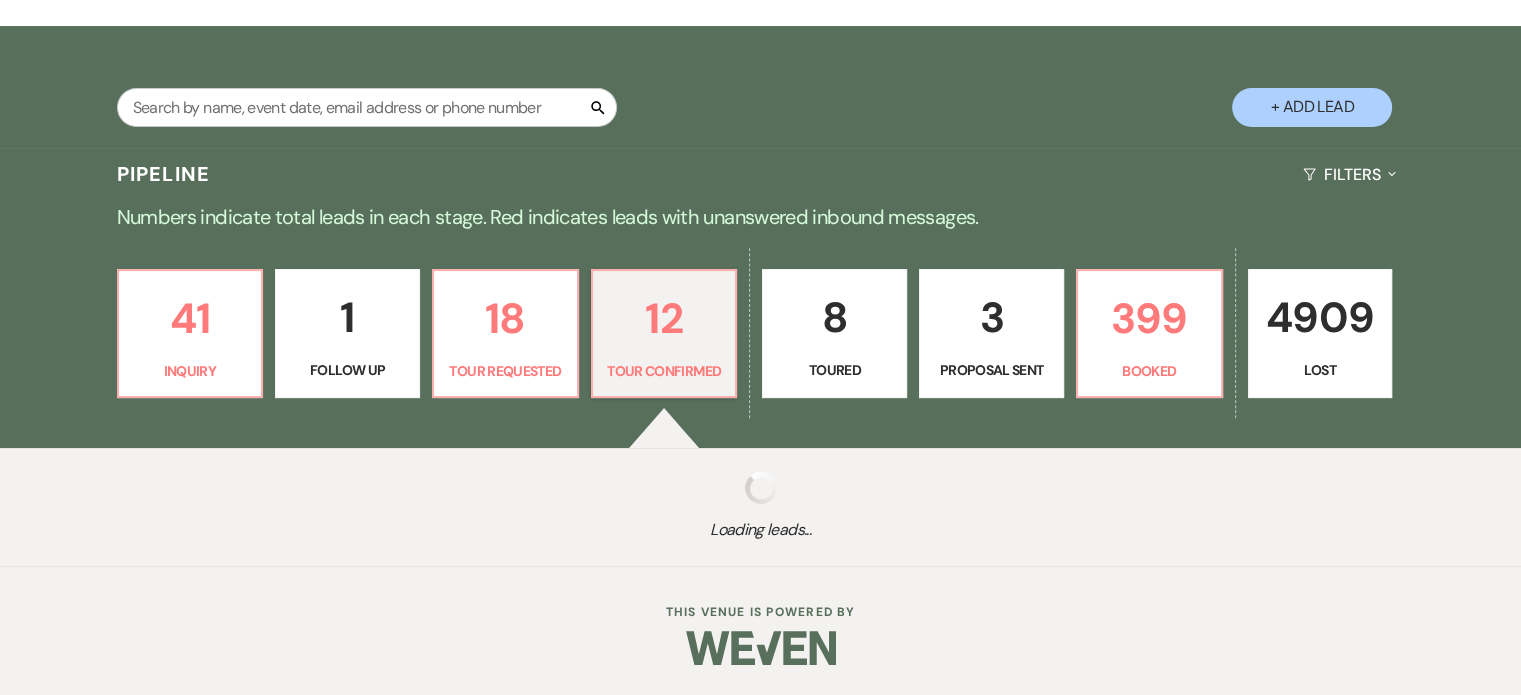 select on "4" 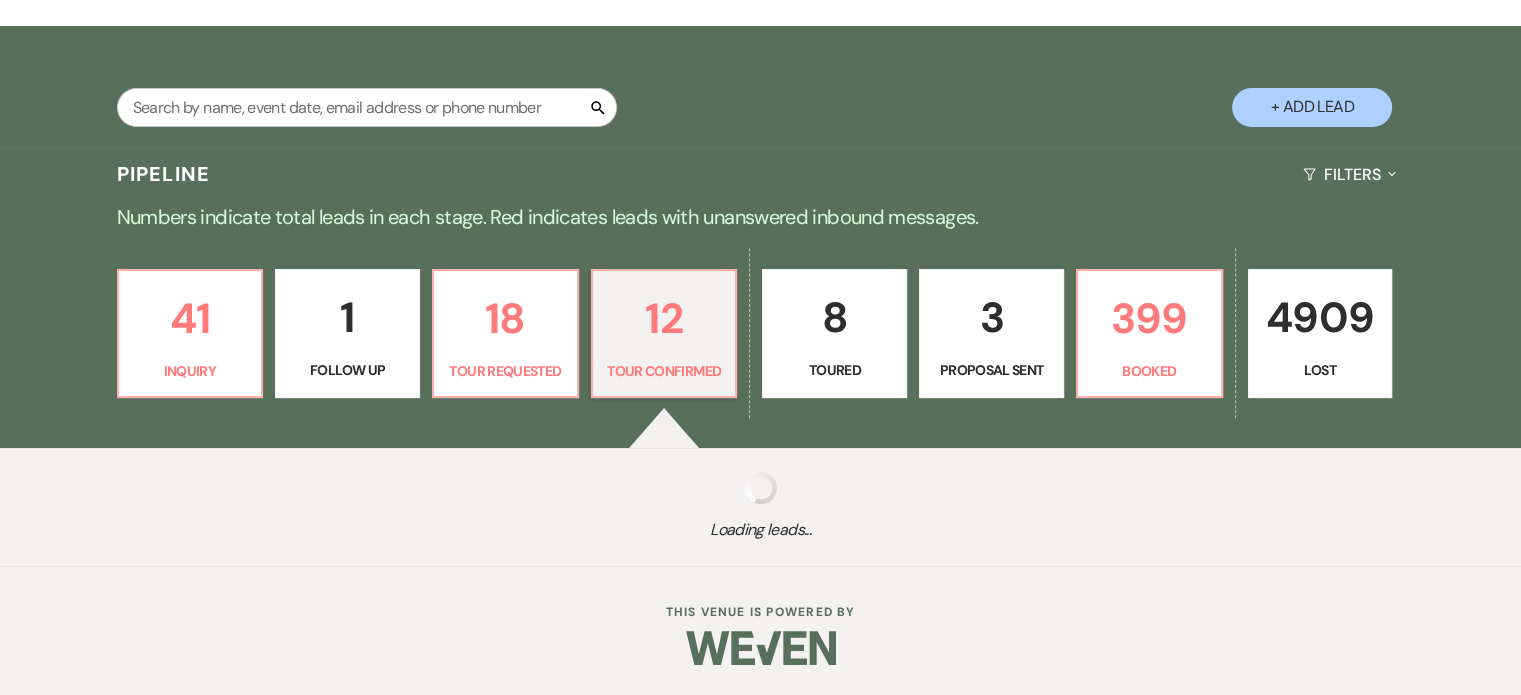 select on "4" 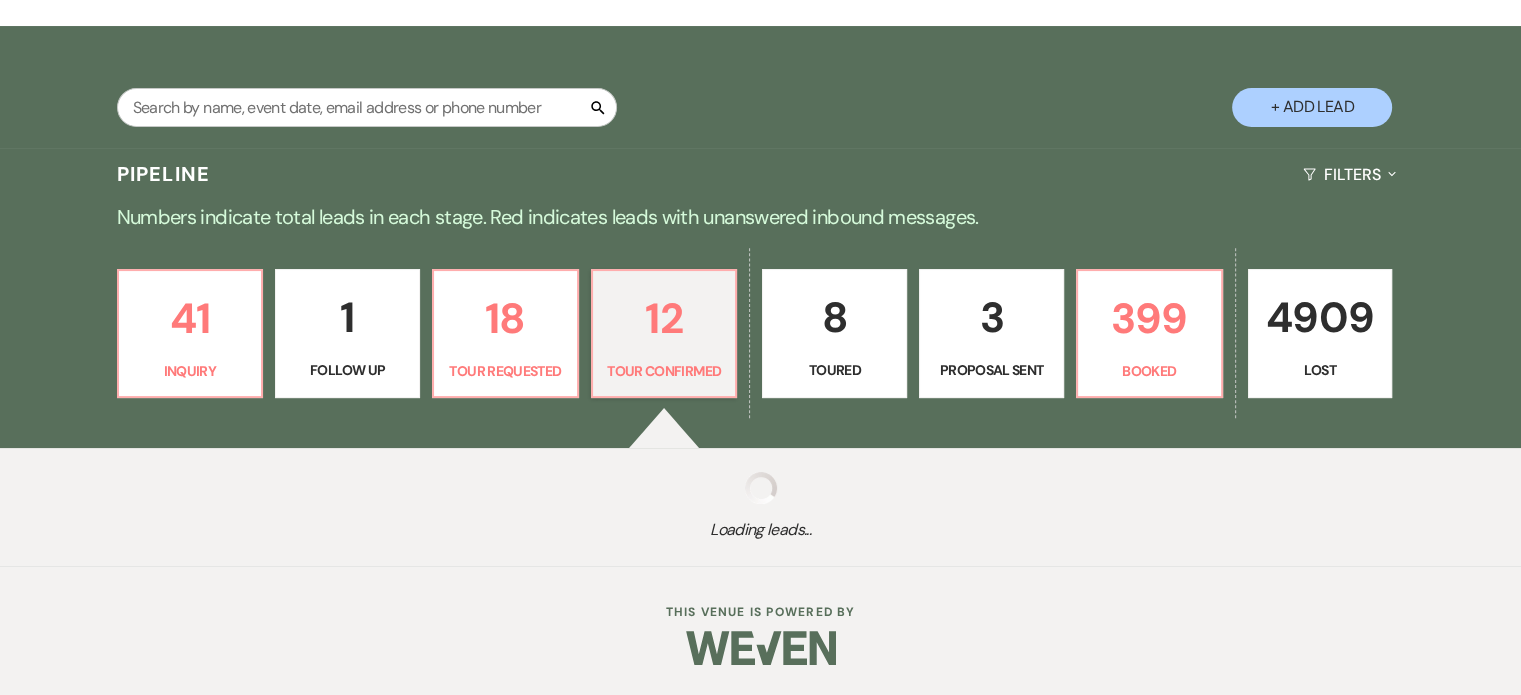 select on "4" 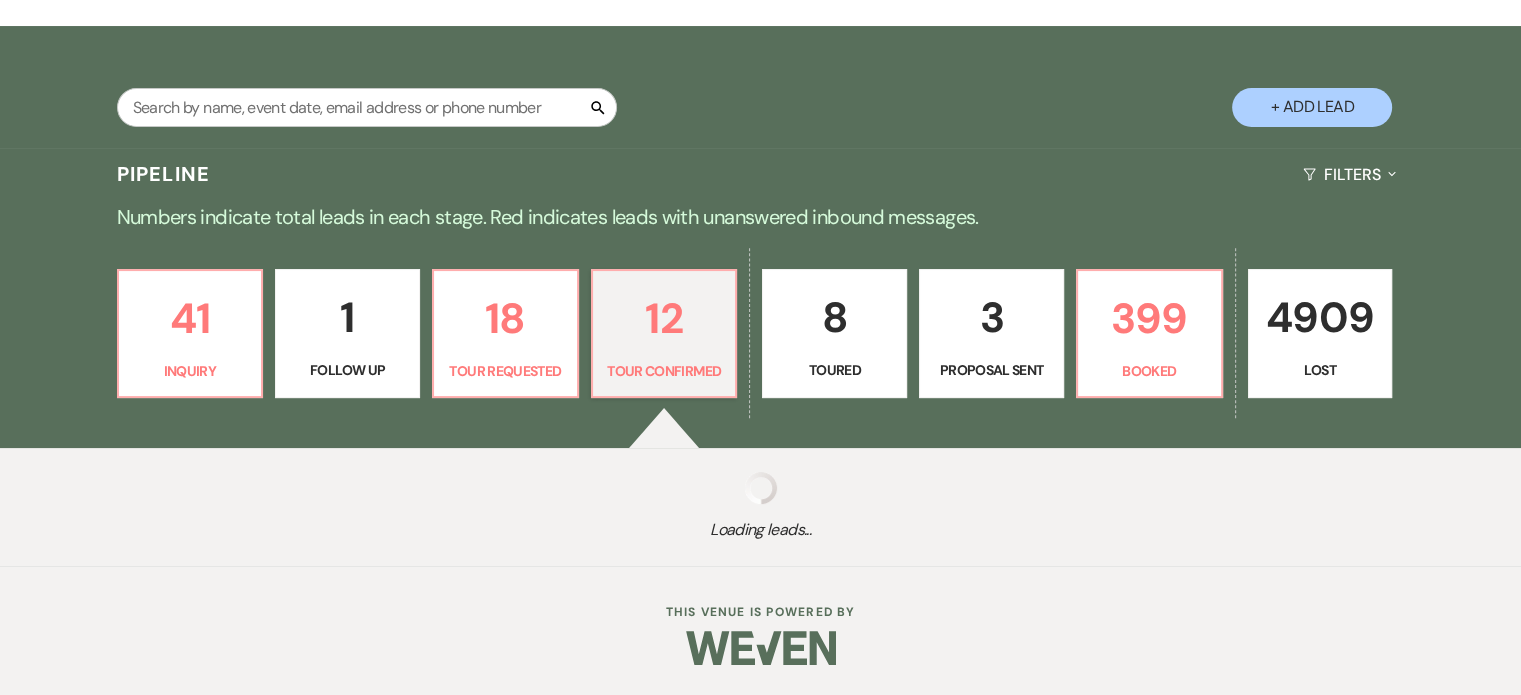 select on "4" 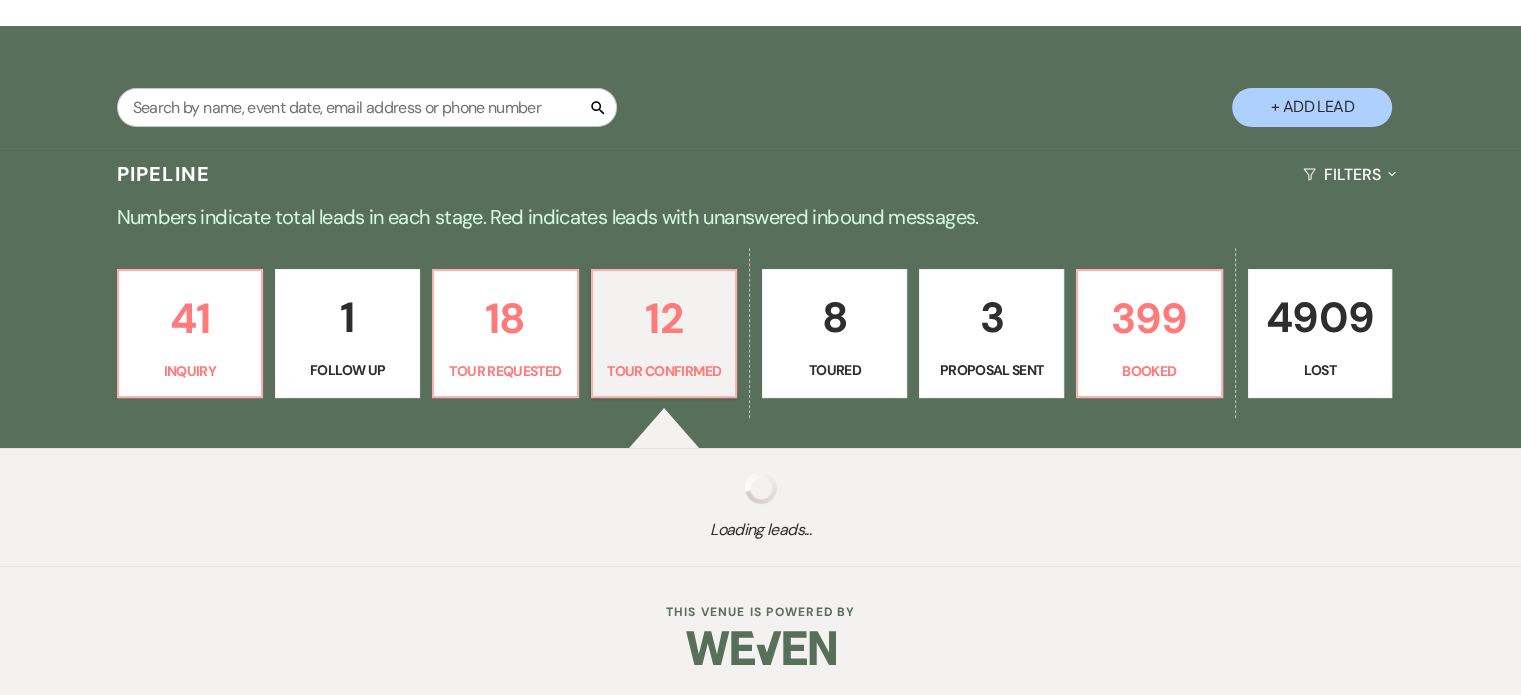 select on "4" 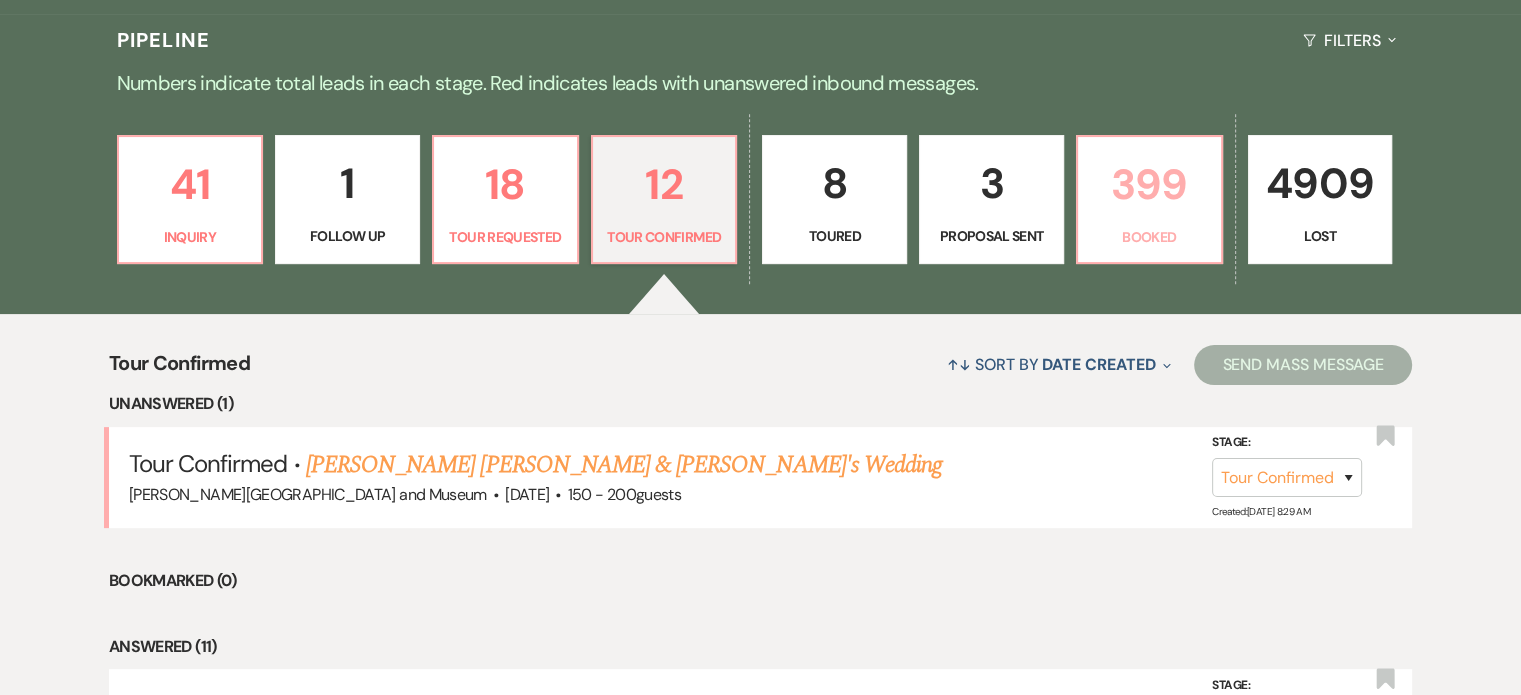 click on "399" at bounding box center (1149, 184) 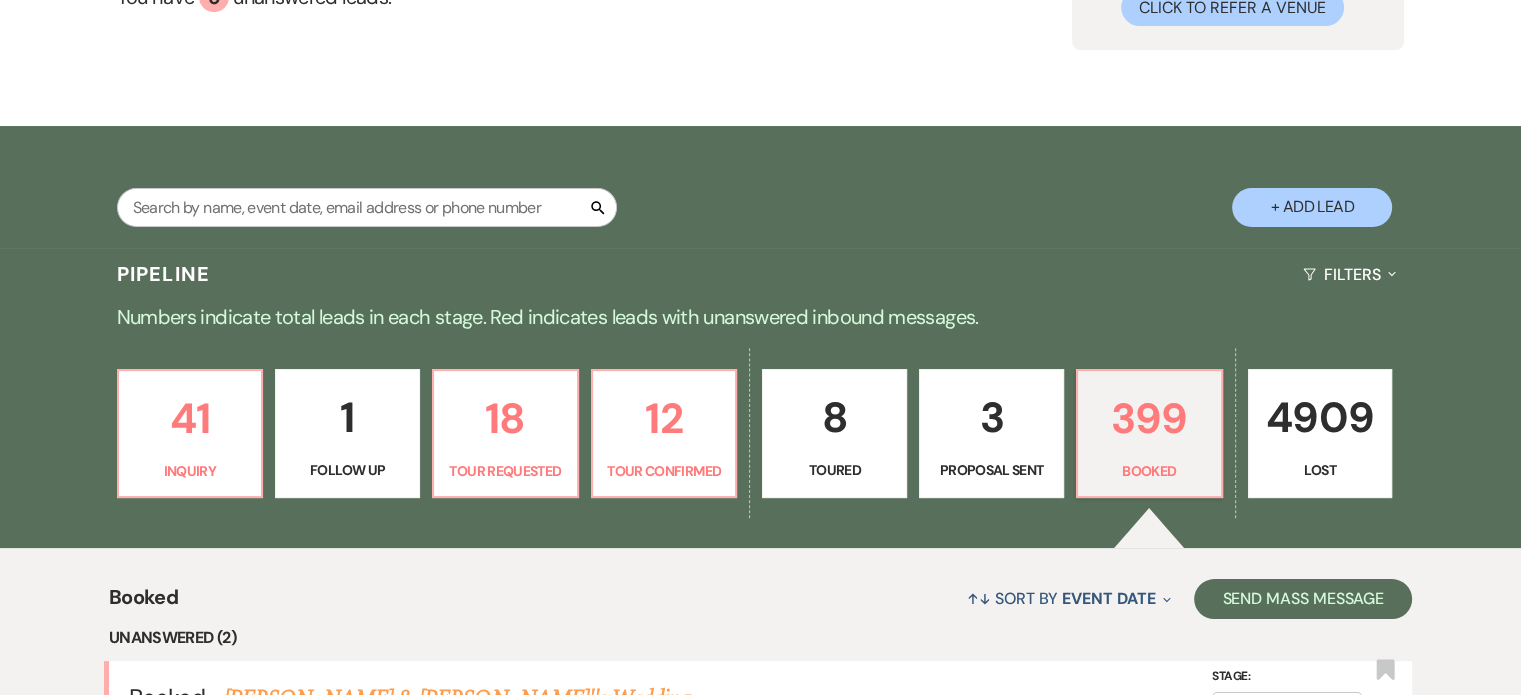 scroll, scrollTop: 0, scrollLeft: 0, axis: both 